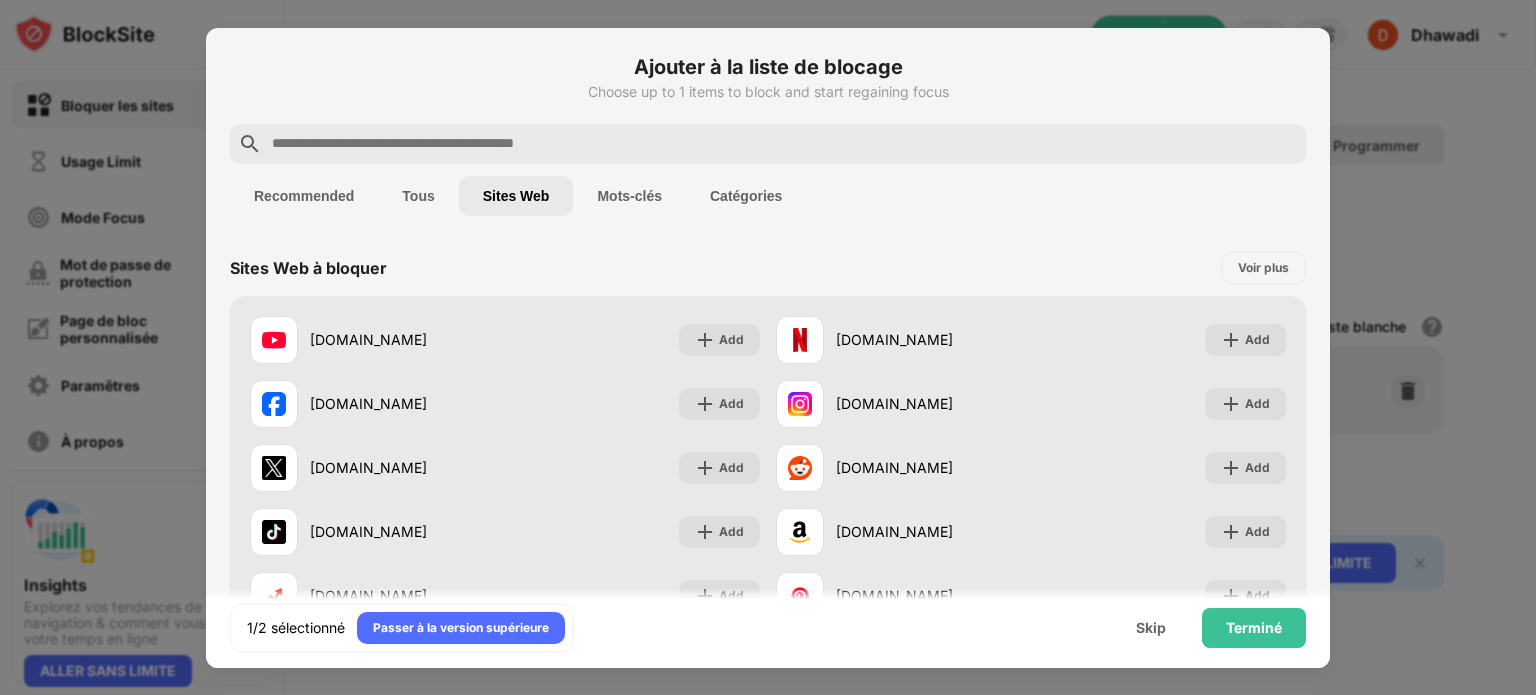 scroll, scrollTop: 0, scrollLeft: 0, axis: both 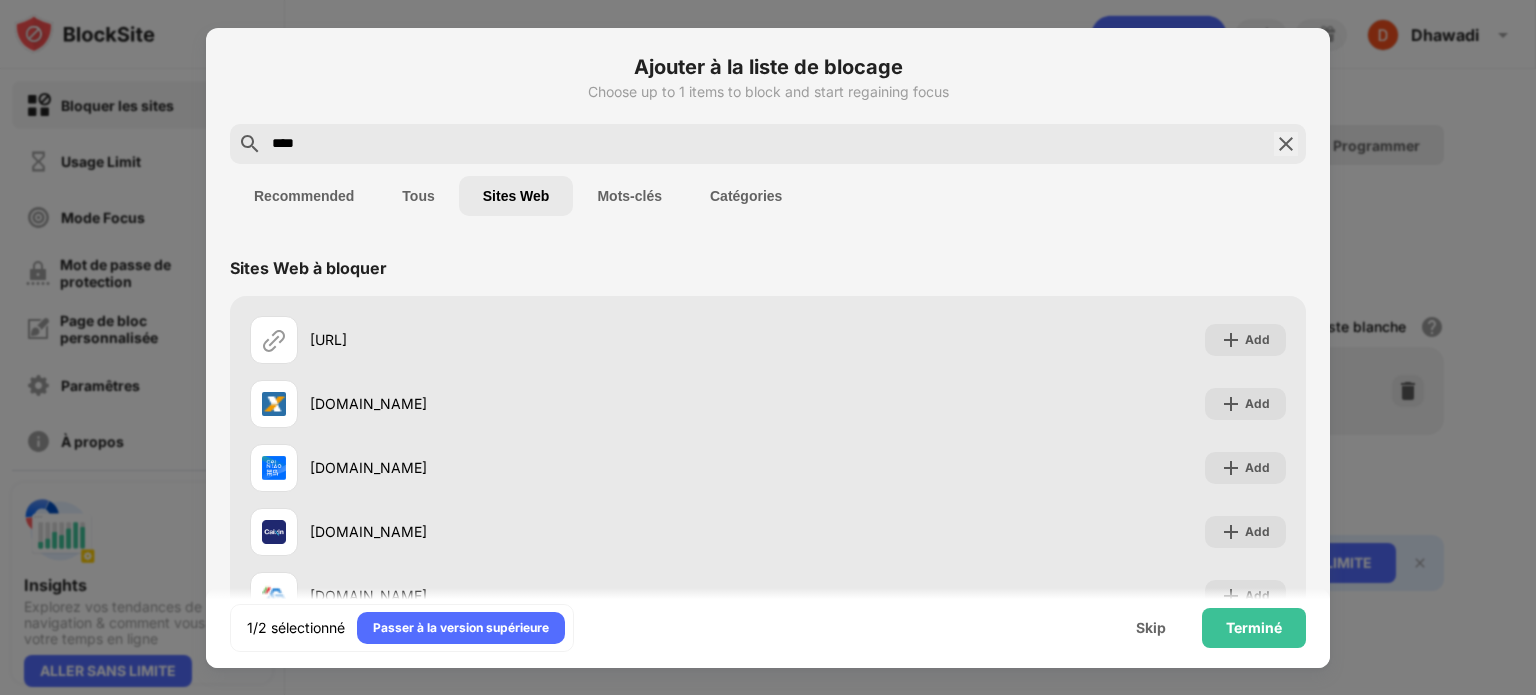 click on "Mots-clés" at bounding box center [629, 196] 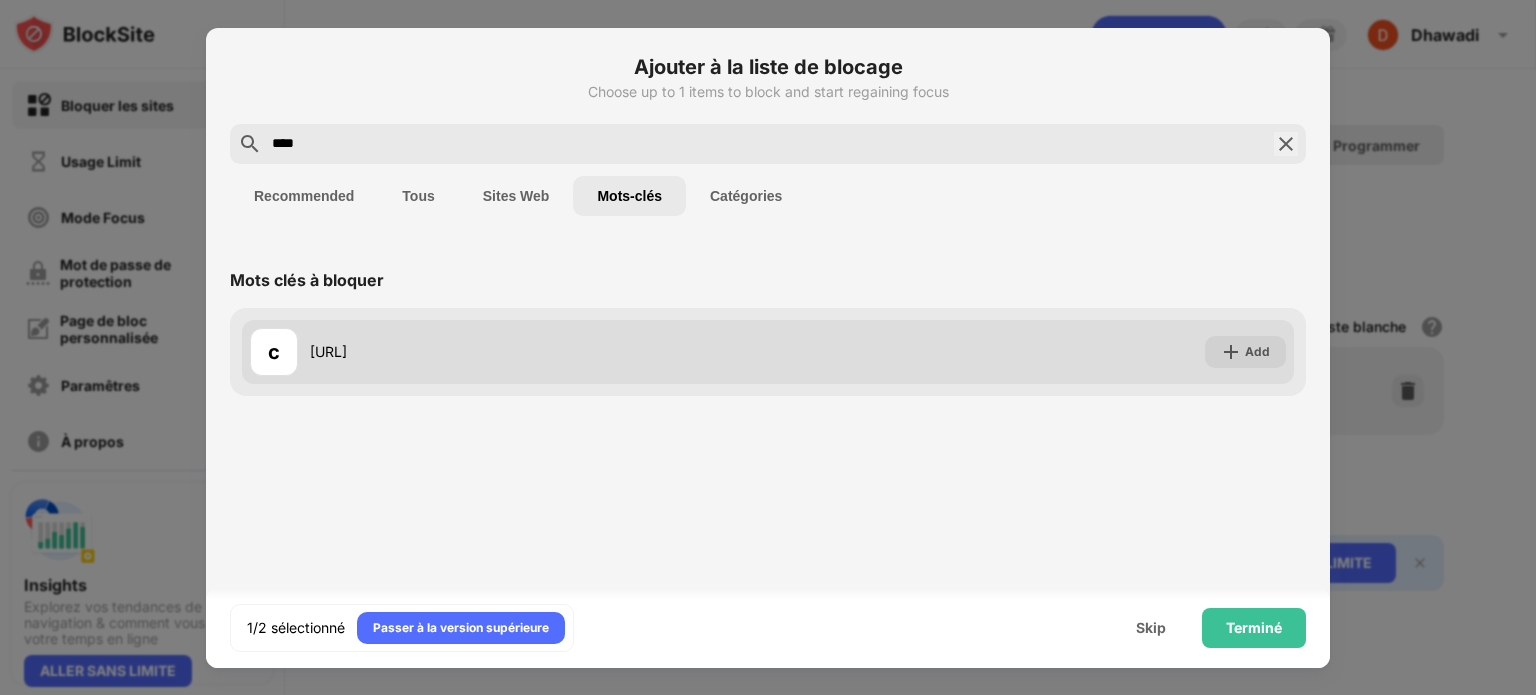 click on "c c.ai" at bounding box center [509, 352] 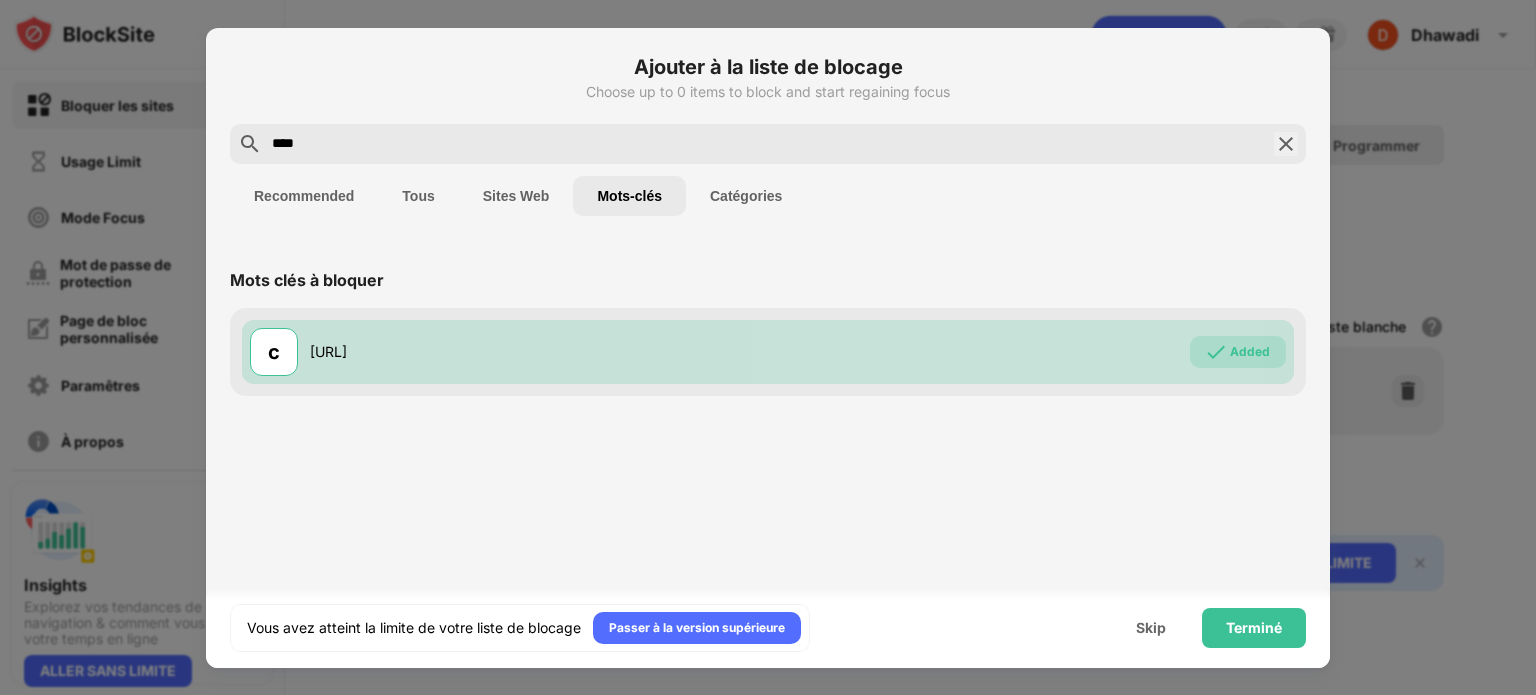 click on "Catégories" at bounding box center (746, 196) 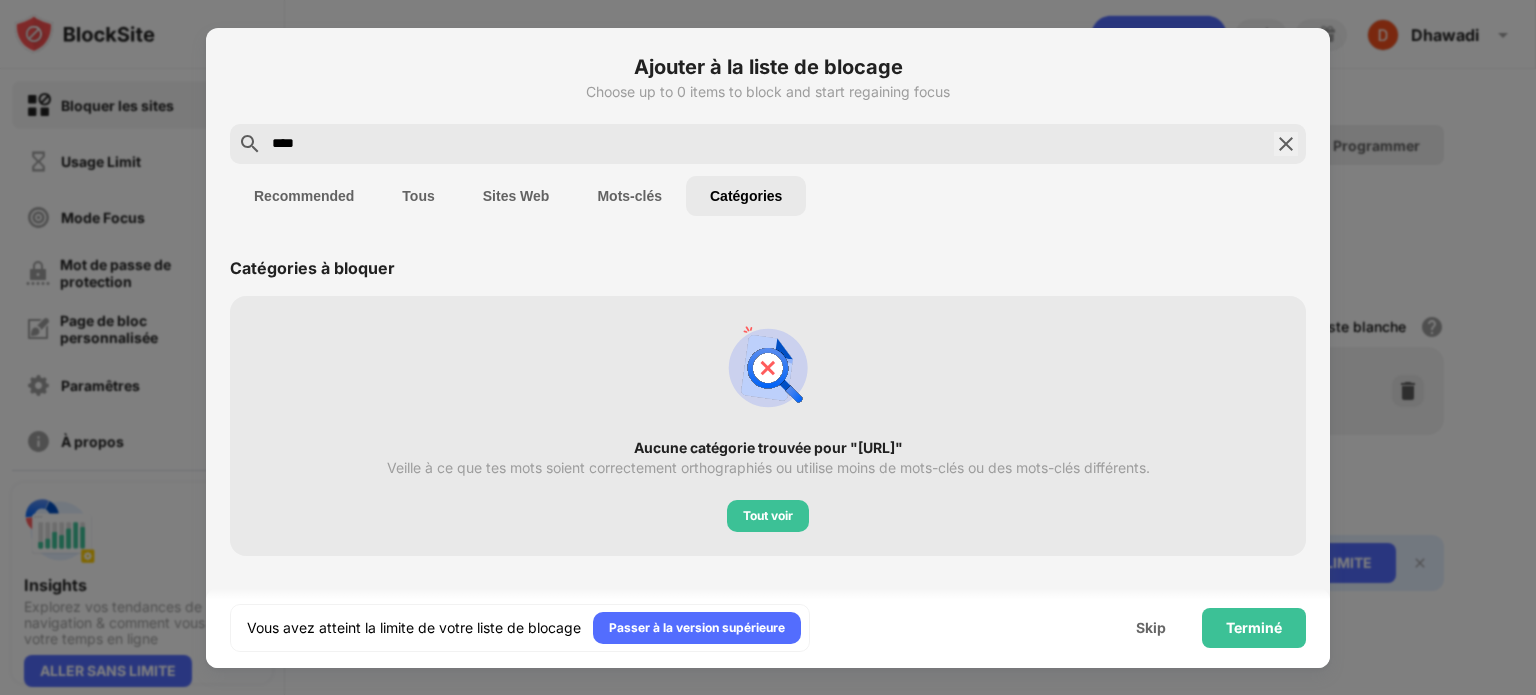click on "Sites Web" at bounding box center (516, 196) 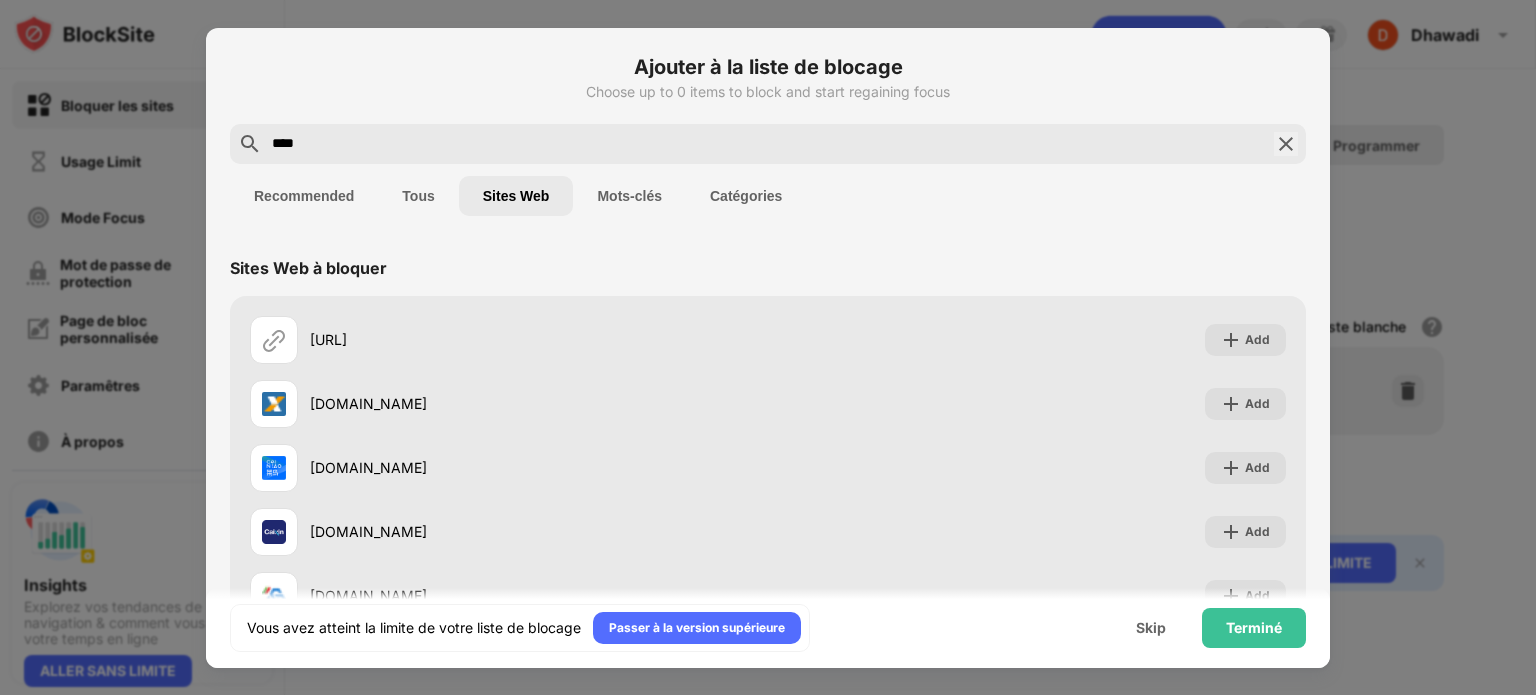 click on "****" at bounding box center [768, 144] 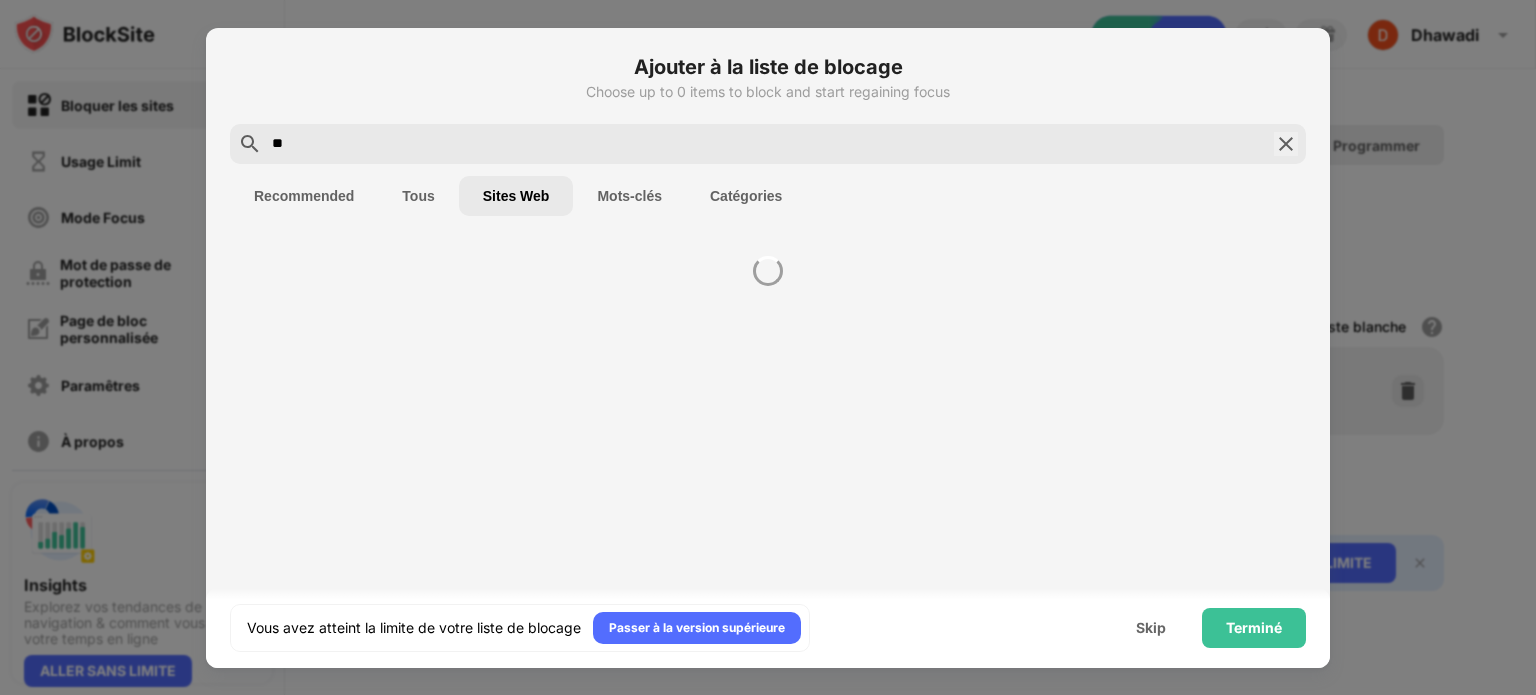 type on "*" 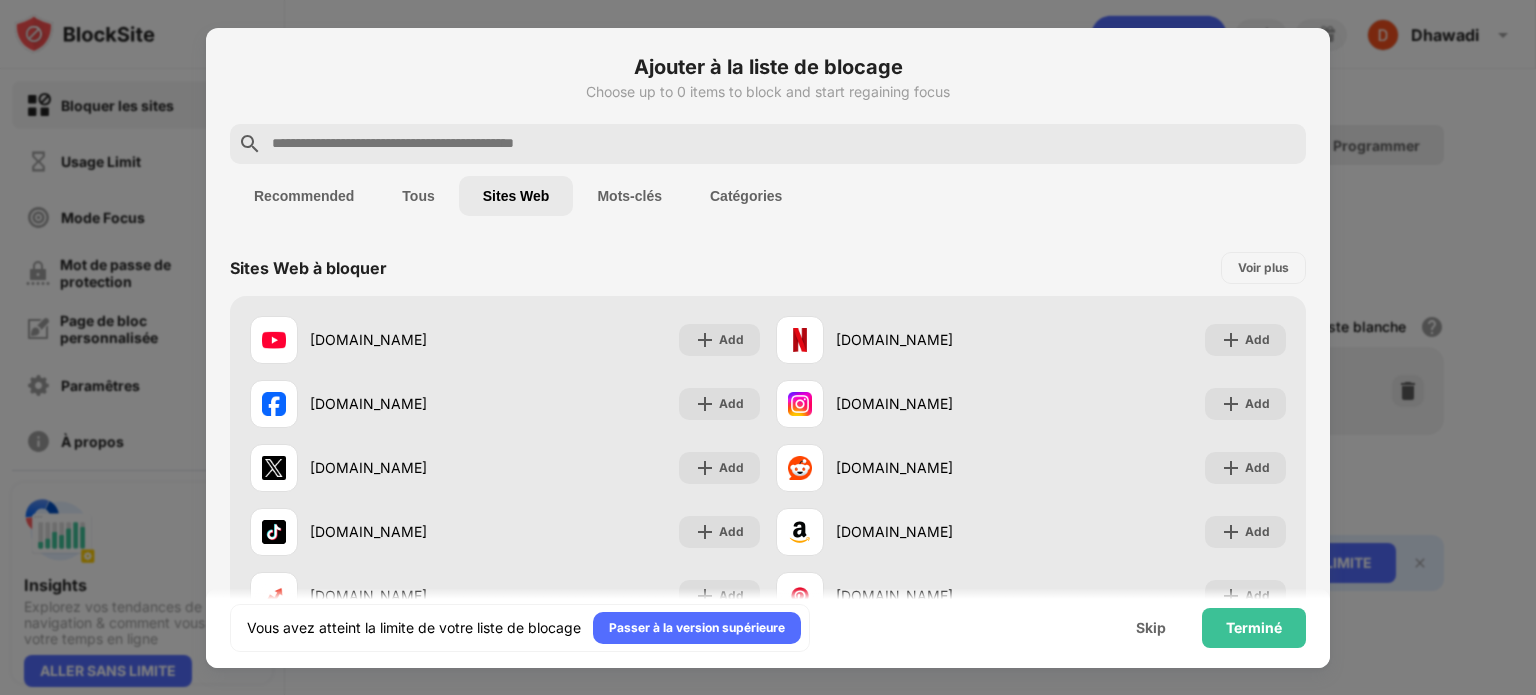 type 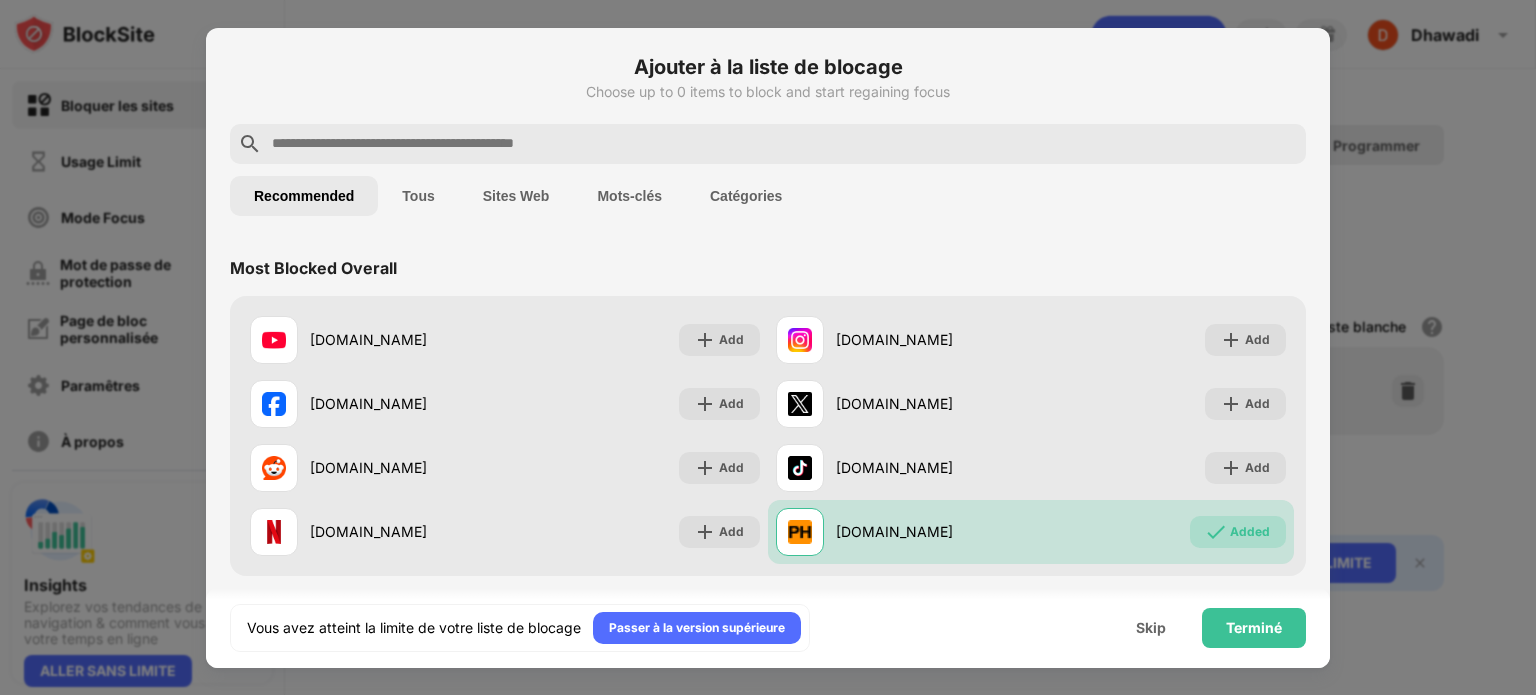 click on "Tous" at bounding box center (418, 196) 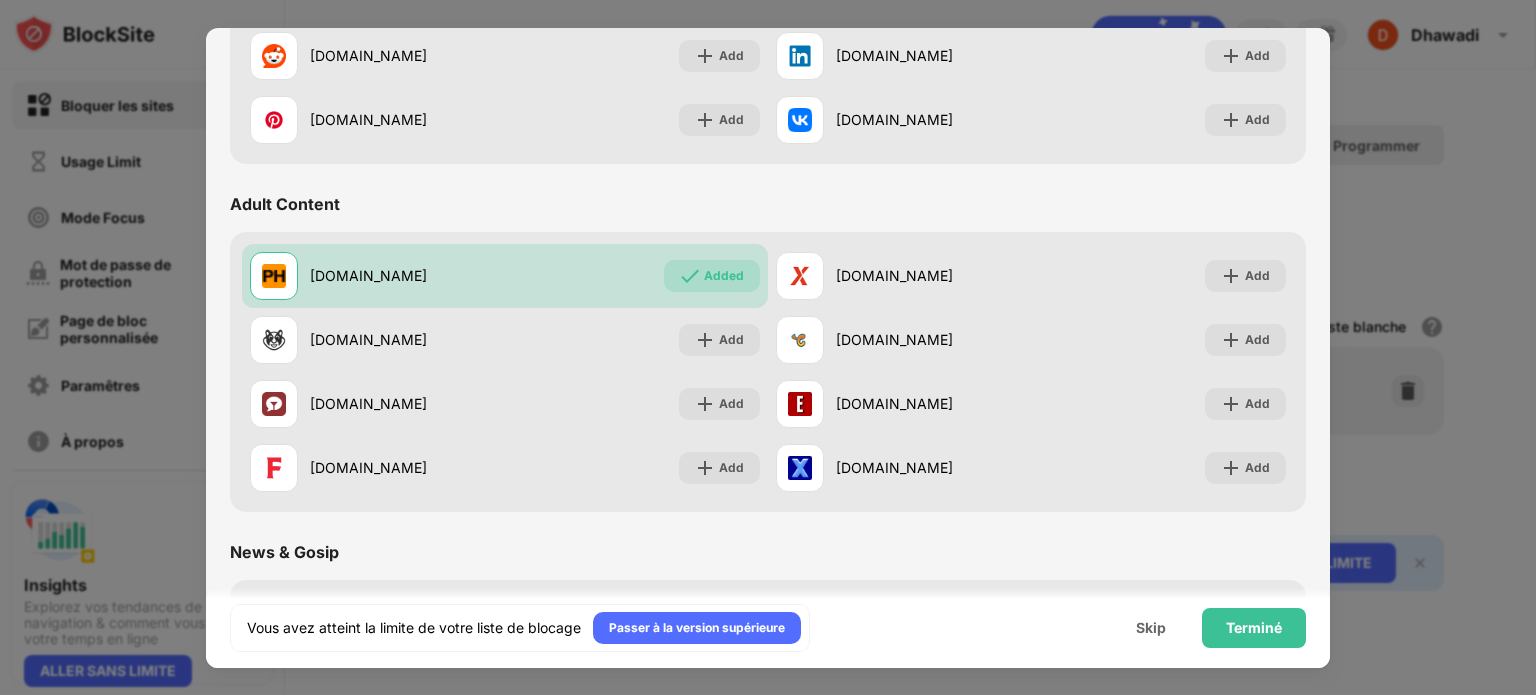 scroll, scrollTop: 1056, scrollLeft: 0, axis: vertical 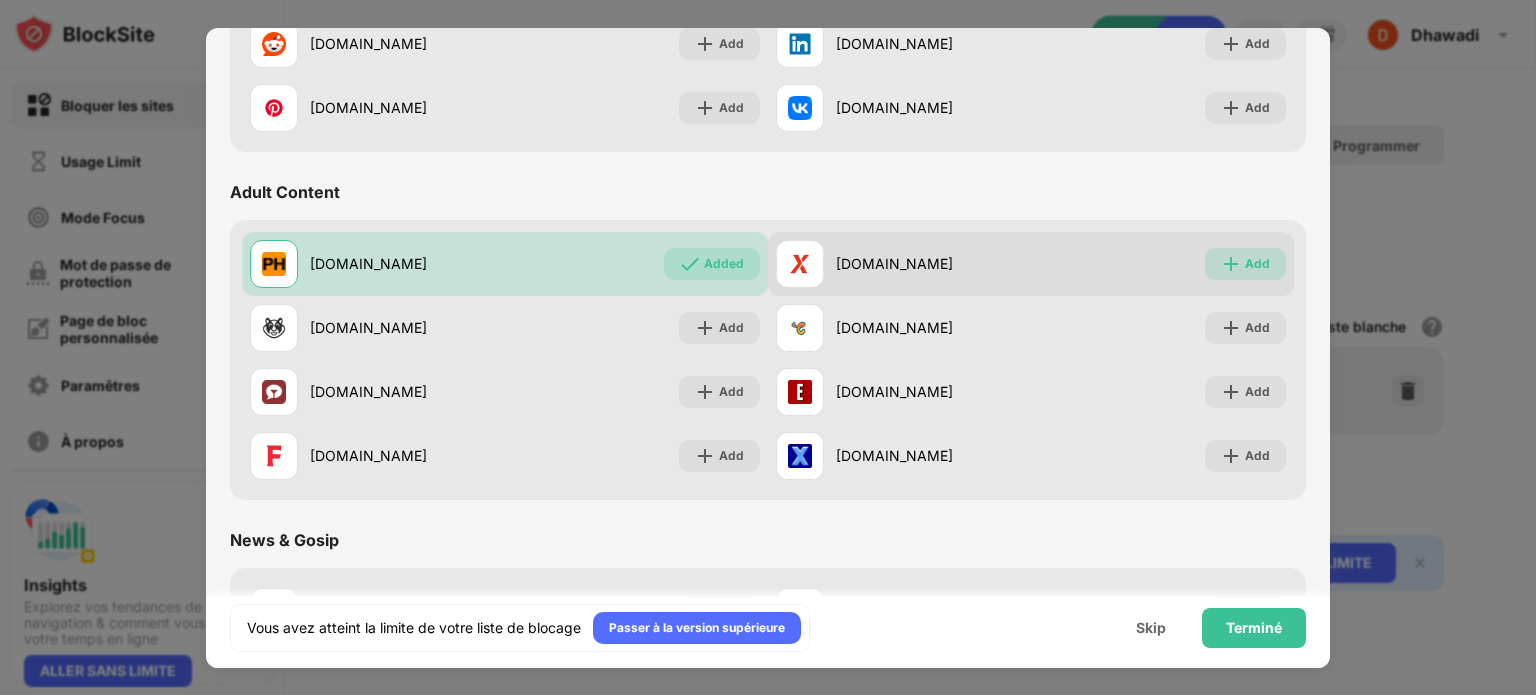 click on "Add" at bounding box center [1245, 264] 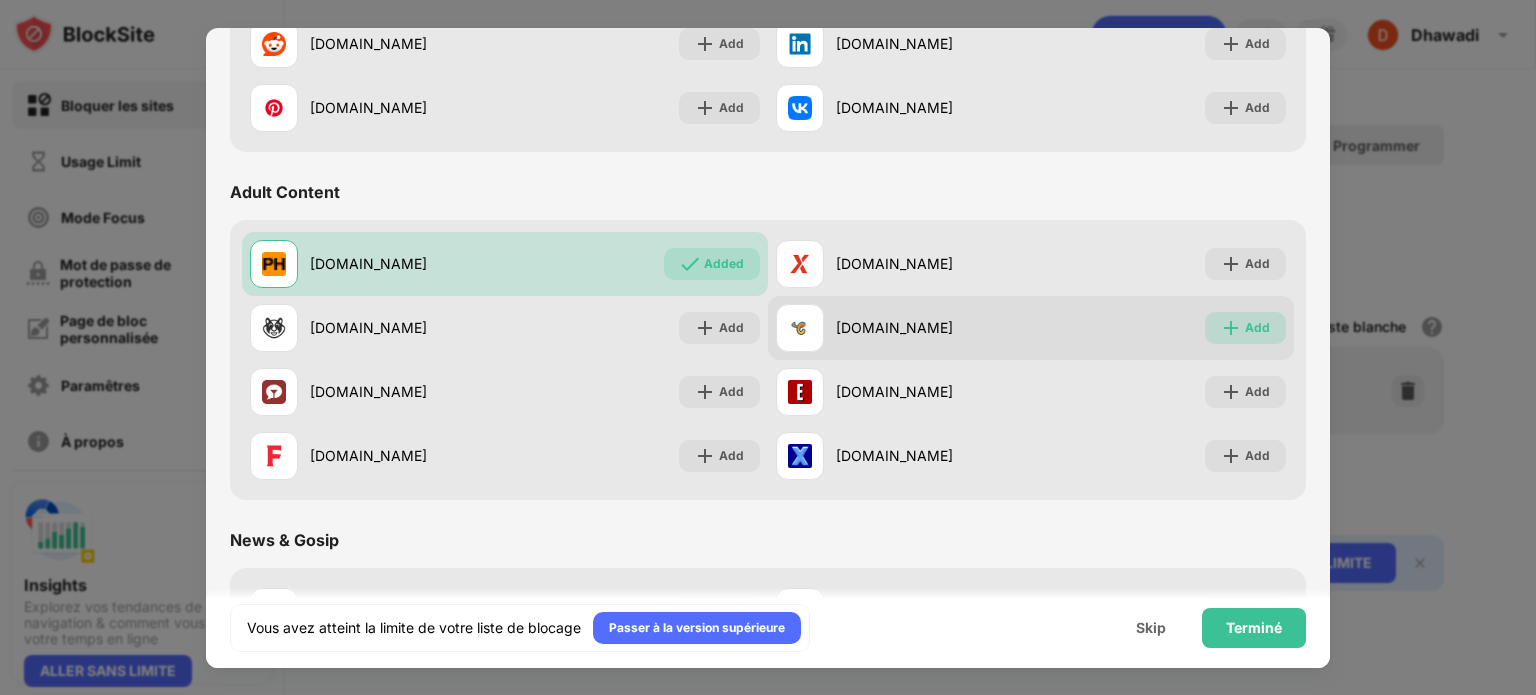 click on "Add" at bounding box center (1257, 328) 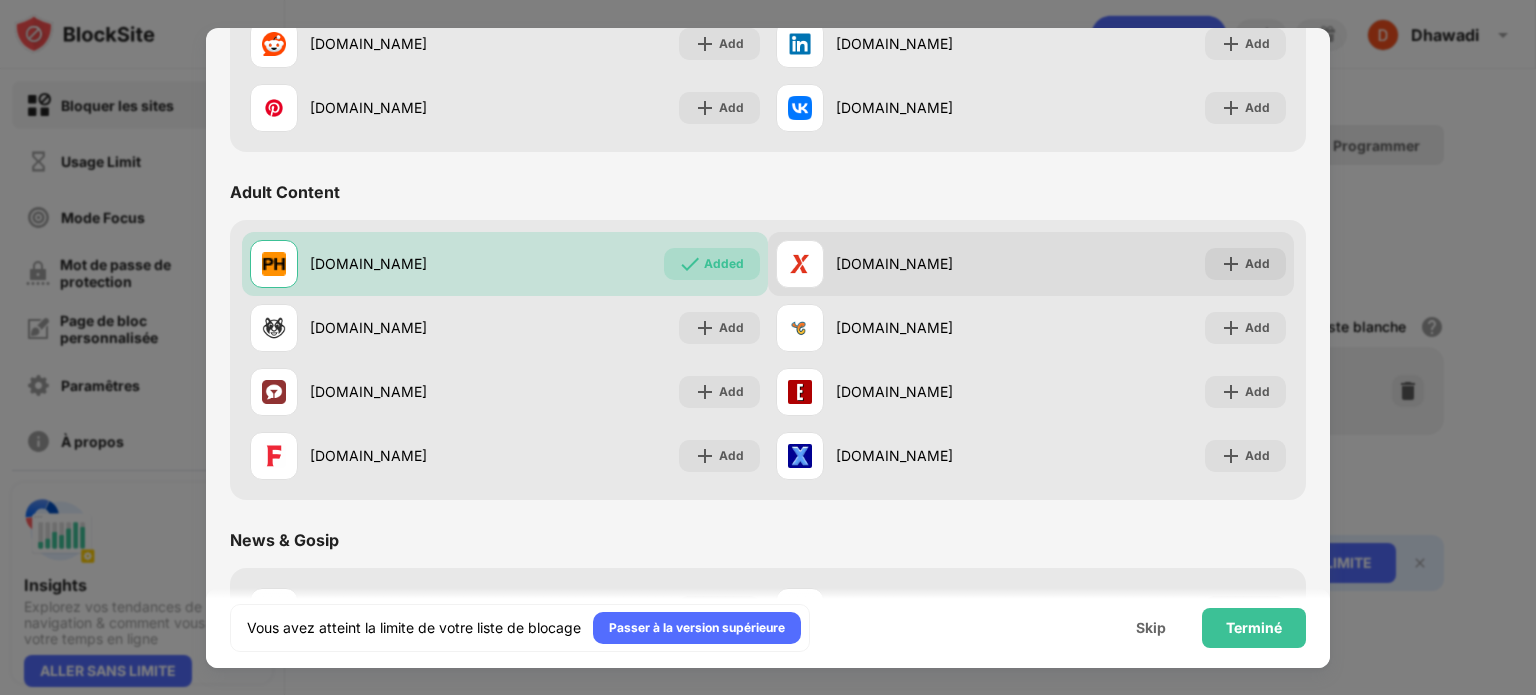 click on "xvideos.com Add" at bounding box center (1031, 264) 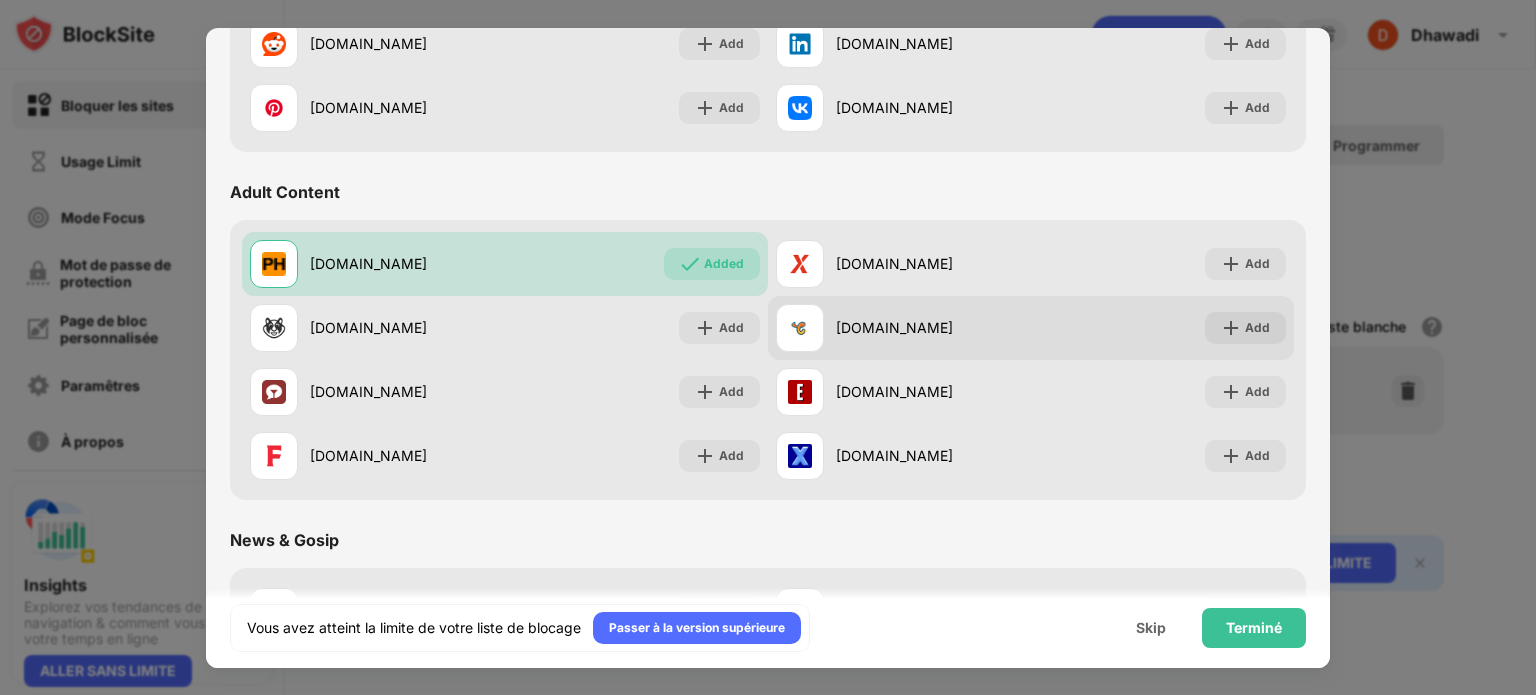 click on "chaturbate.com" at bounding box center [903, 328] 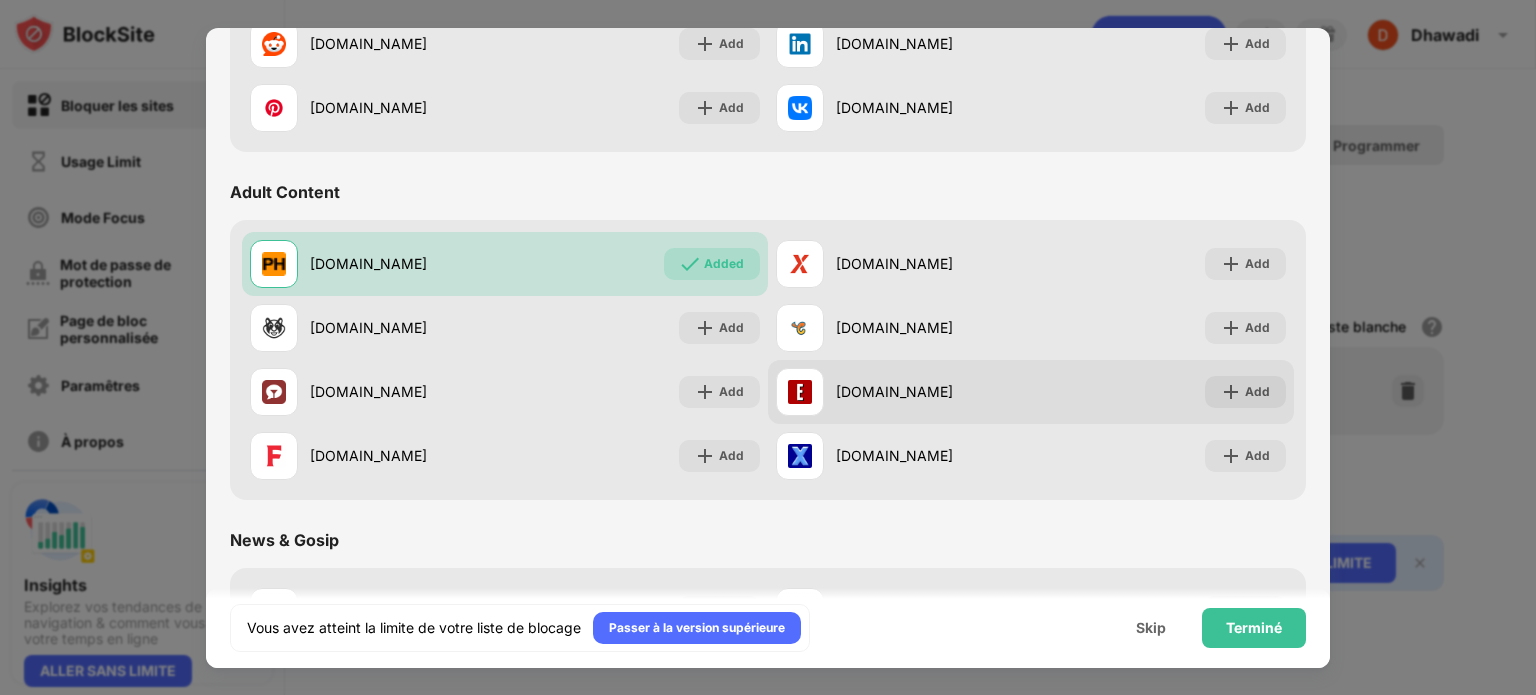 click on "eporner.com" at bounding box center (903, 392) 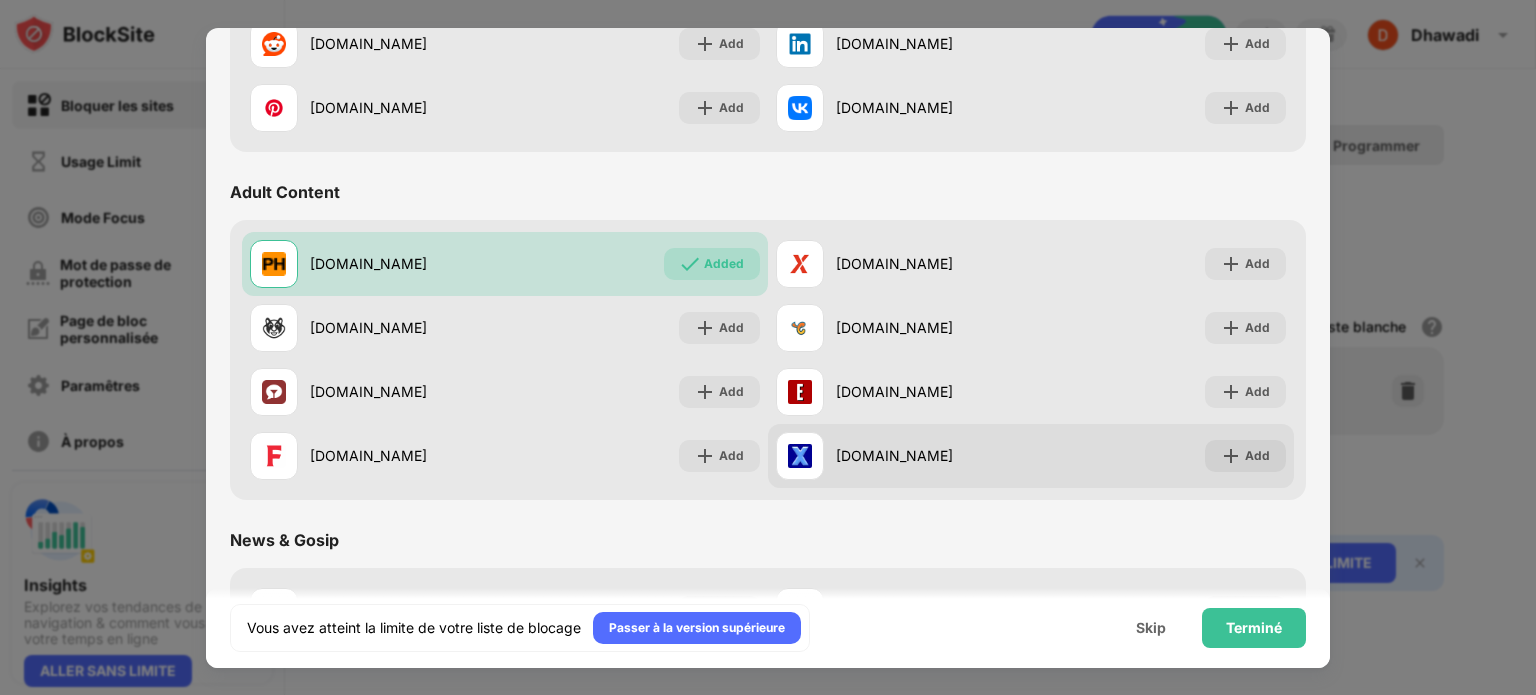 click on "xnxx.com" at bounding box center [903, 456] 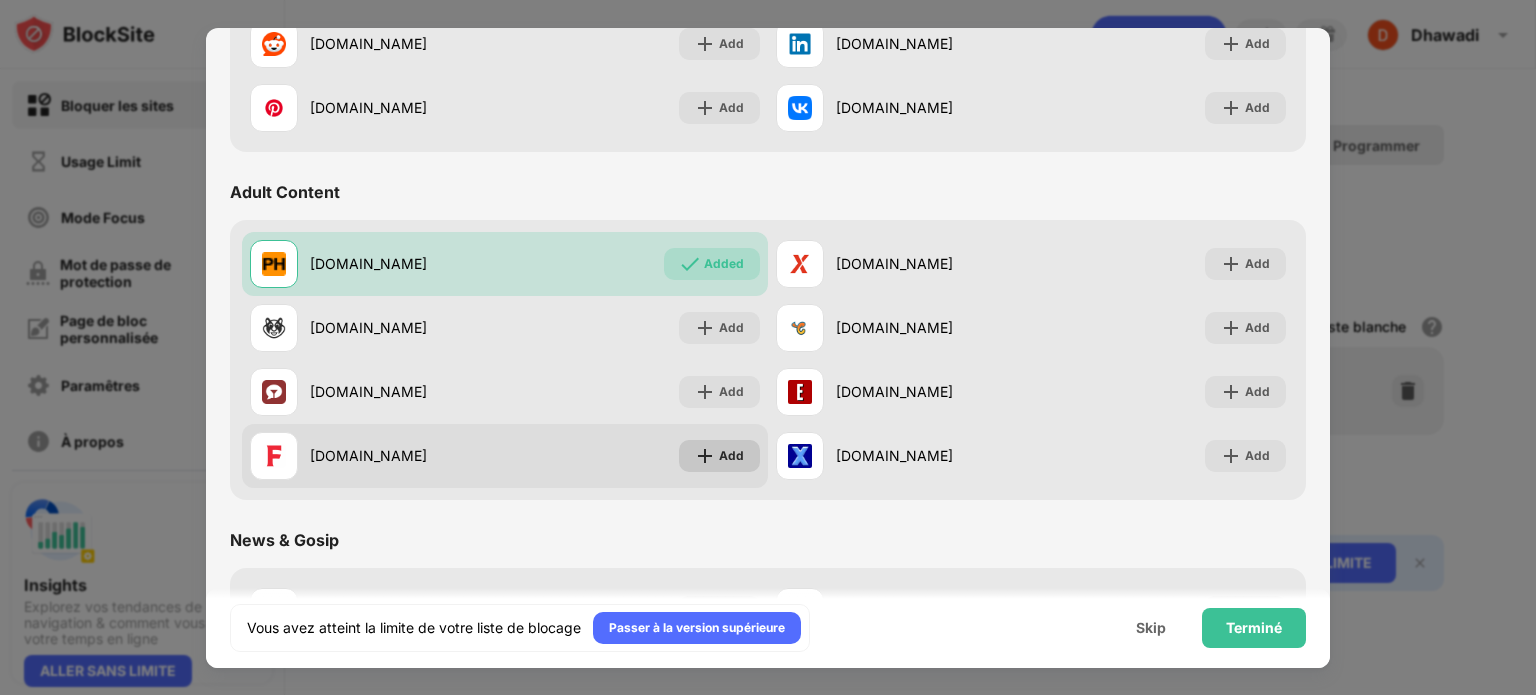 click on "Add" at bounding box center [731, 456] 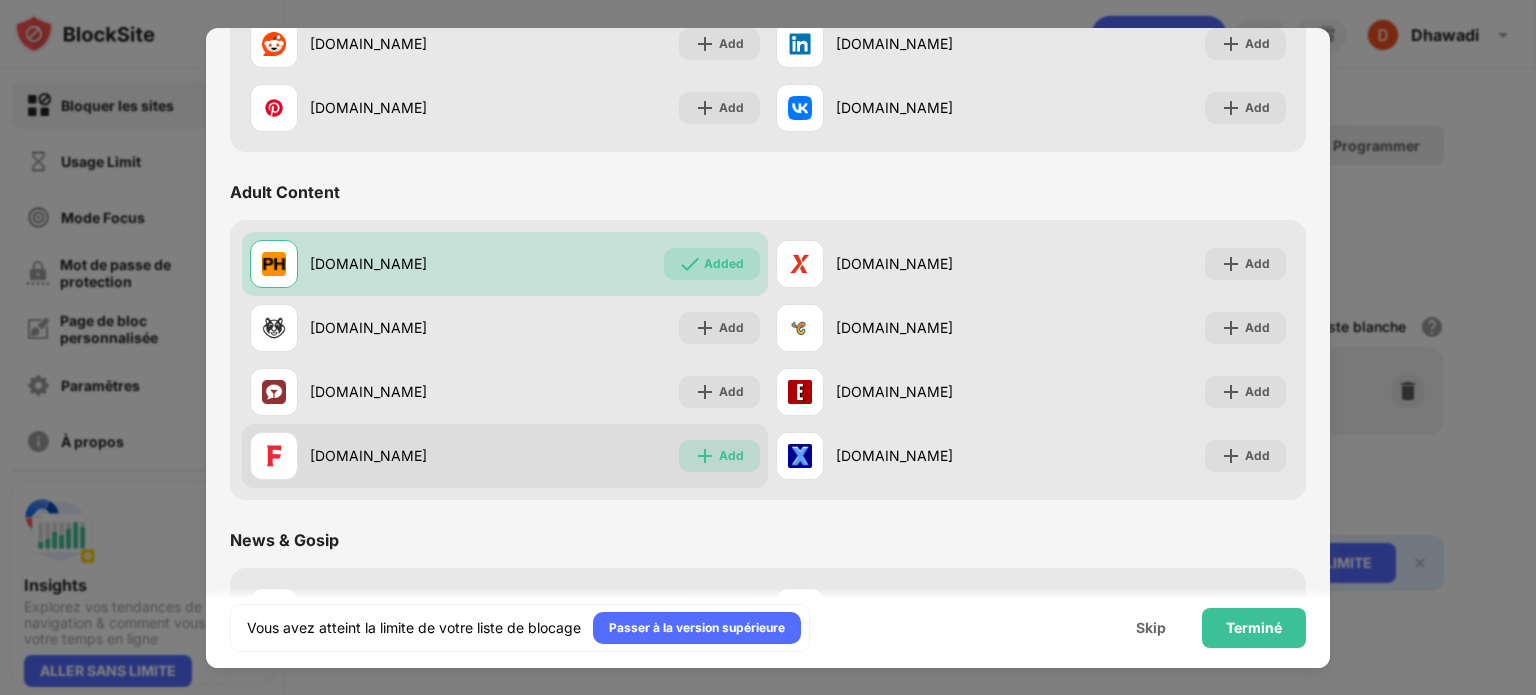 click on "Add" at bounding box center (731, 456) 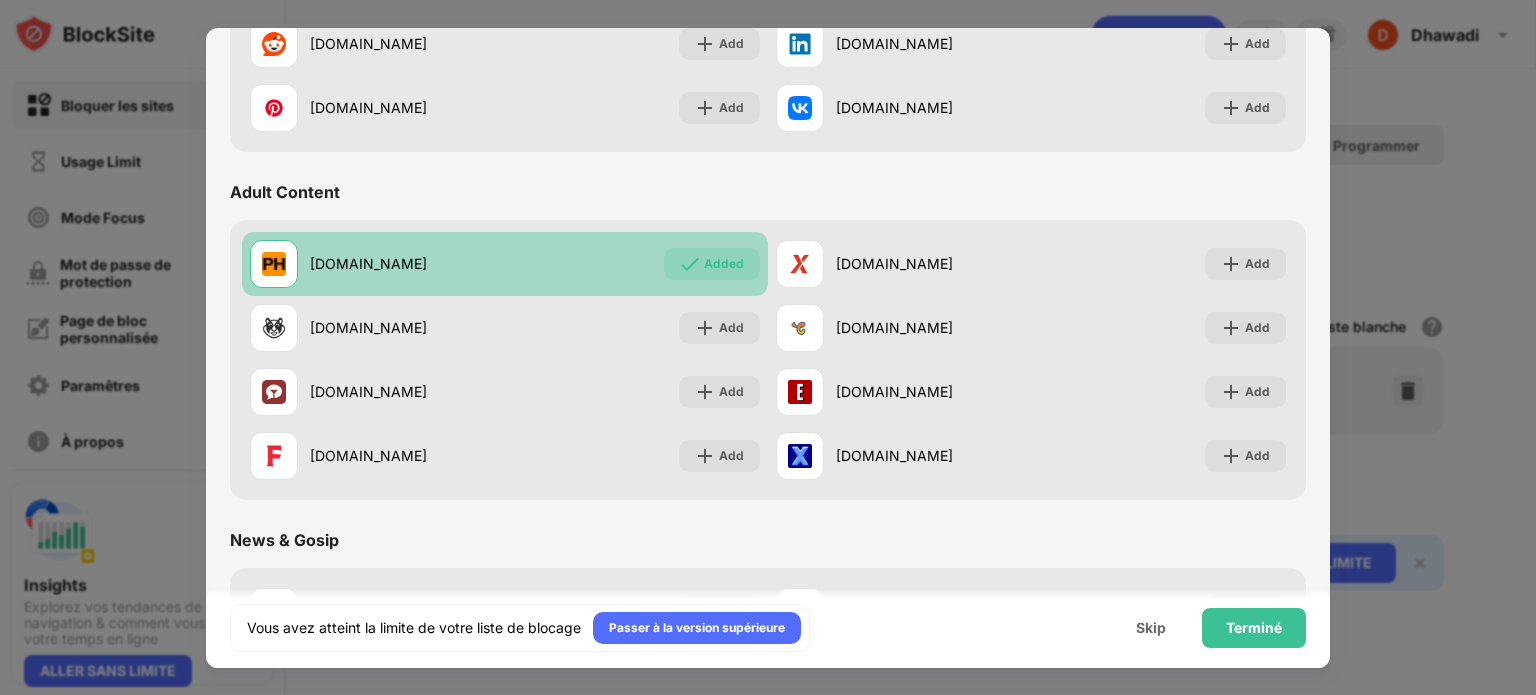 click on "Added" at bounding box center (712, 264) 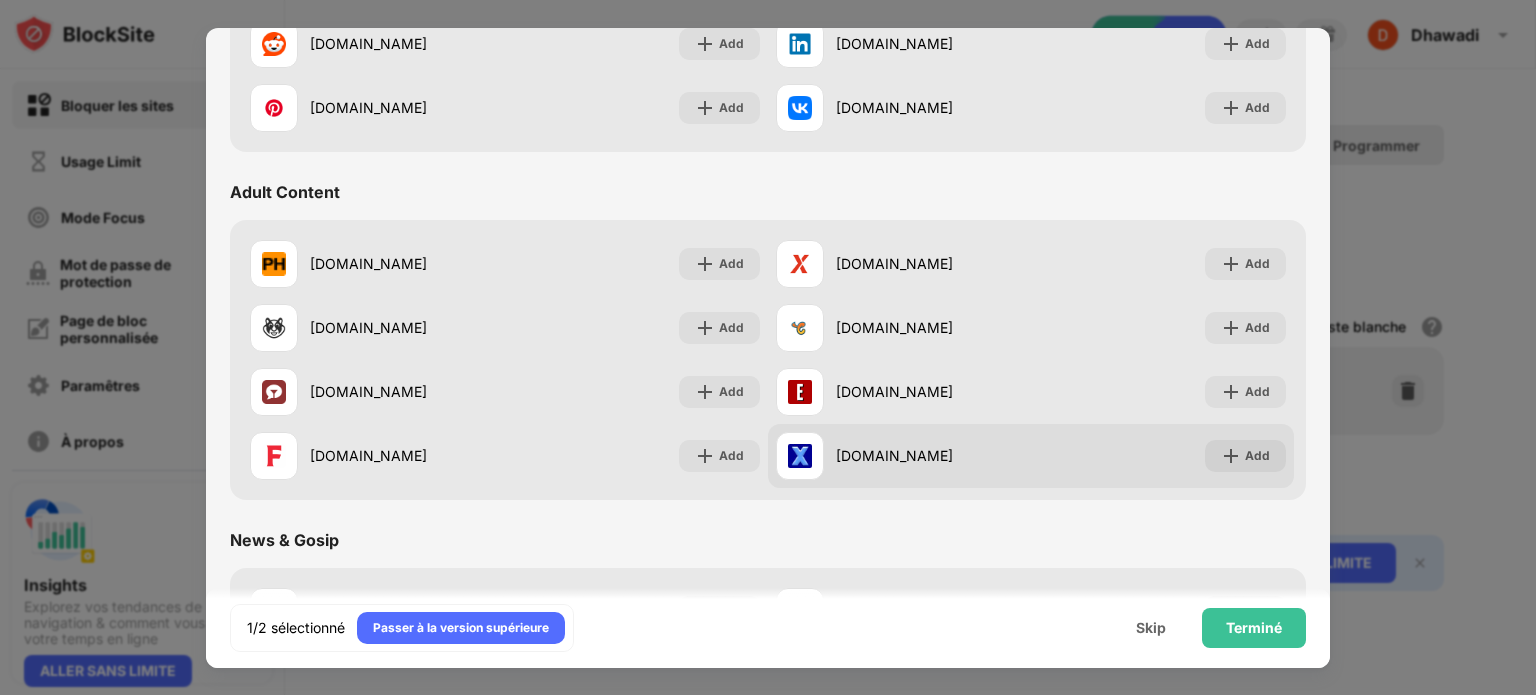 click on "xnxx.com" at bounding box center (903, 456) 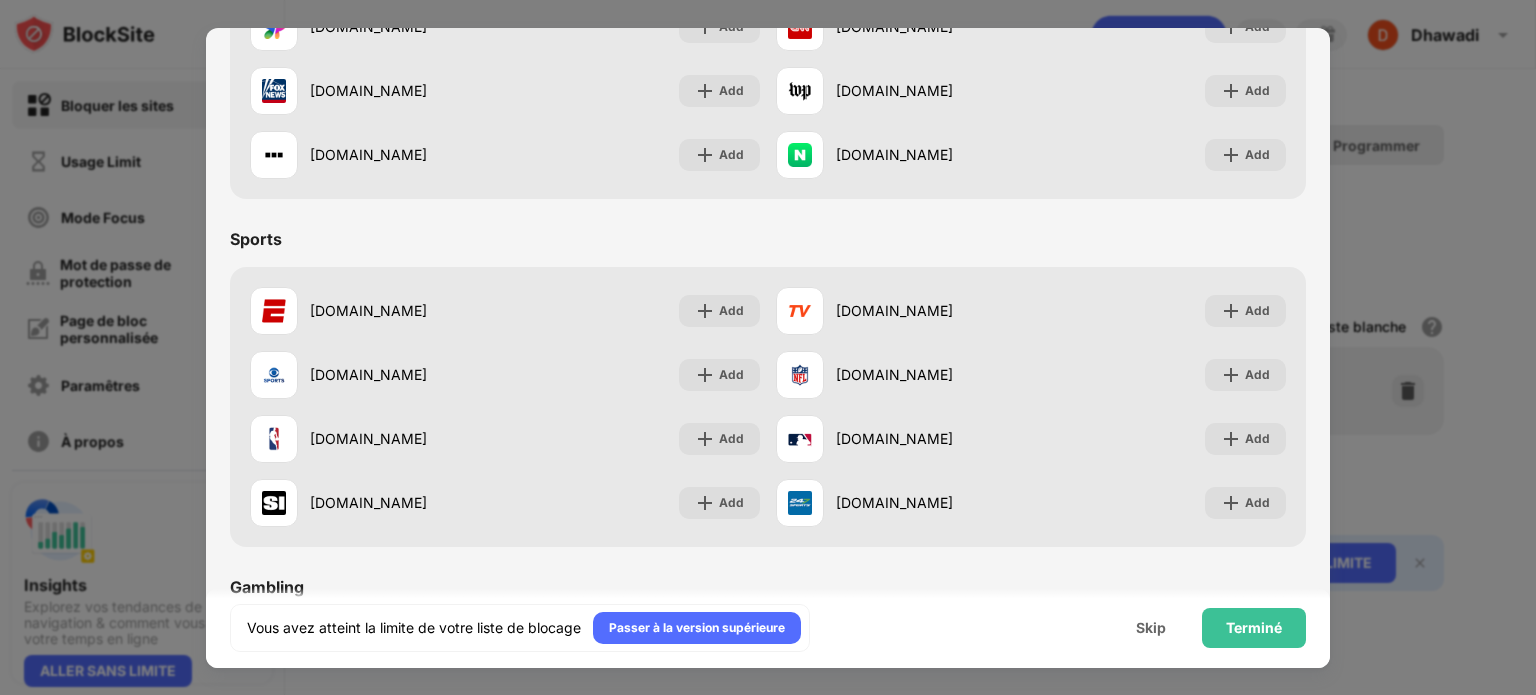 scroll, scrollTop: 1802, scrollLeft: 0, axis: vertical 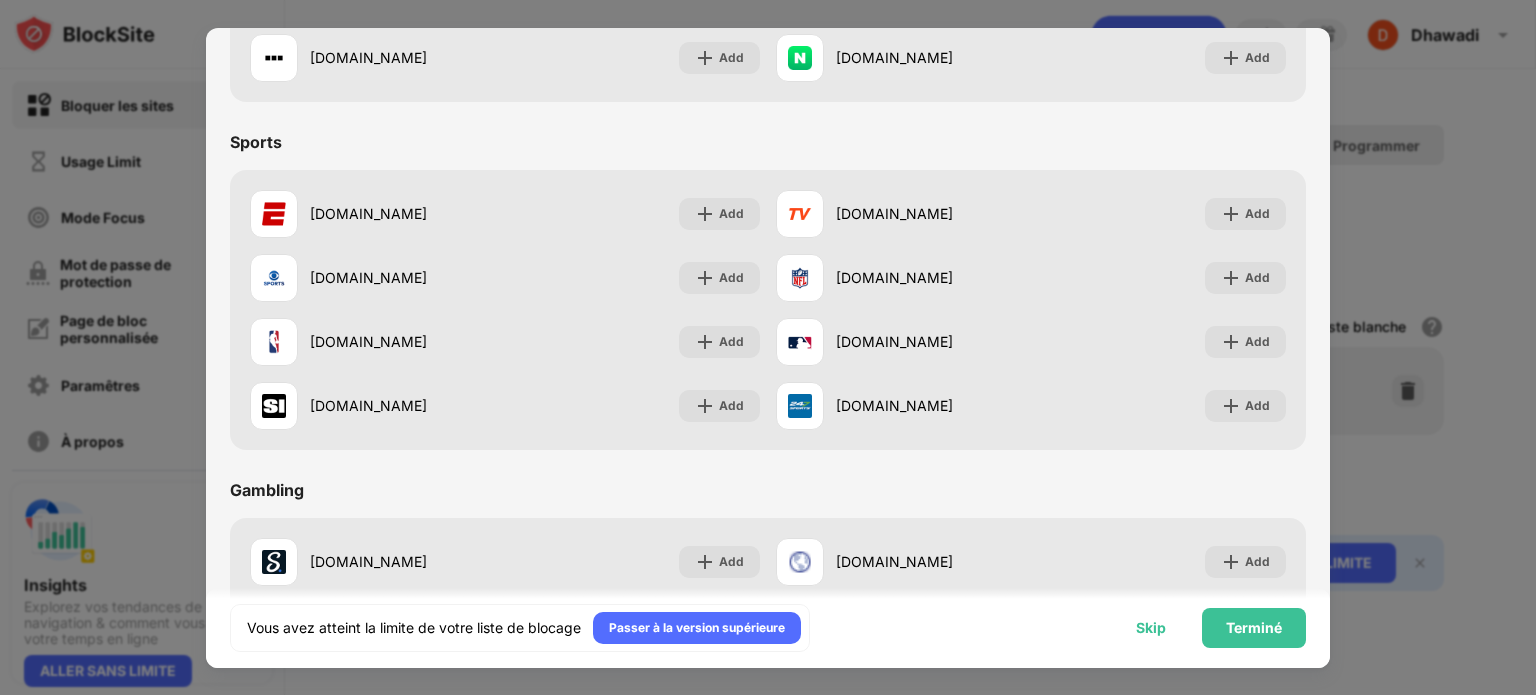 click on "Skip" at bounding box center (1151, 628) 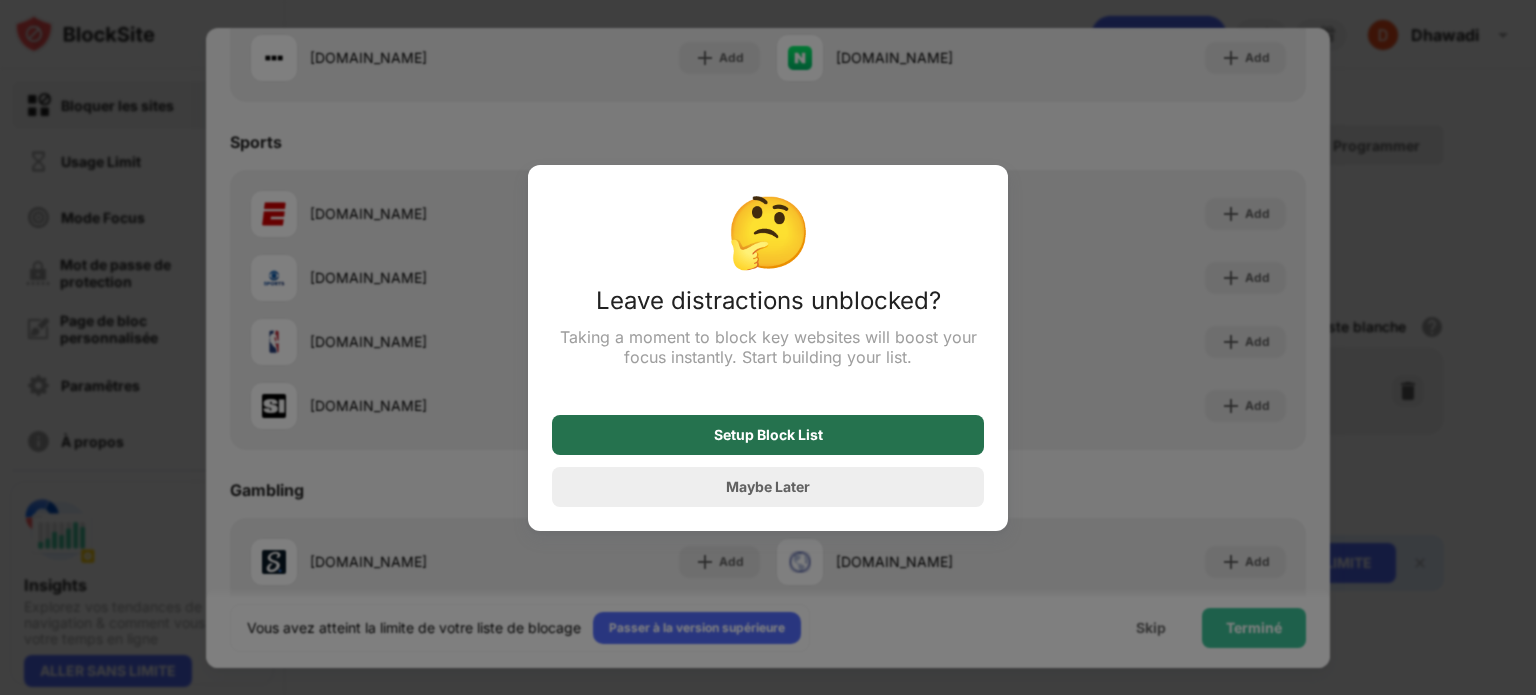 click on "Setup Block List" at bounding box center [768, 435] 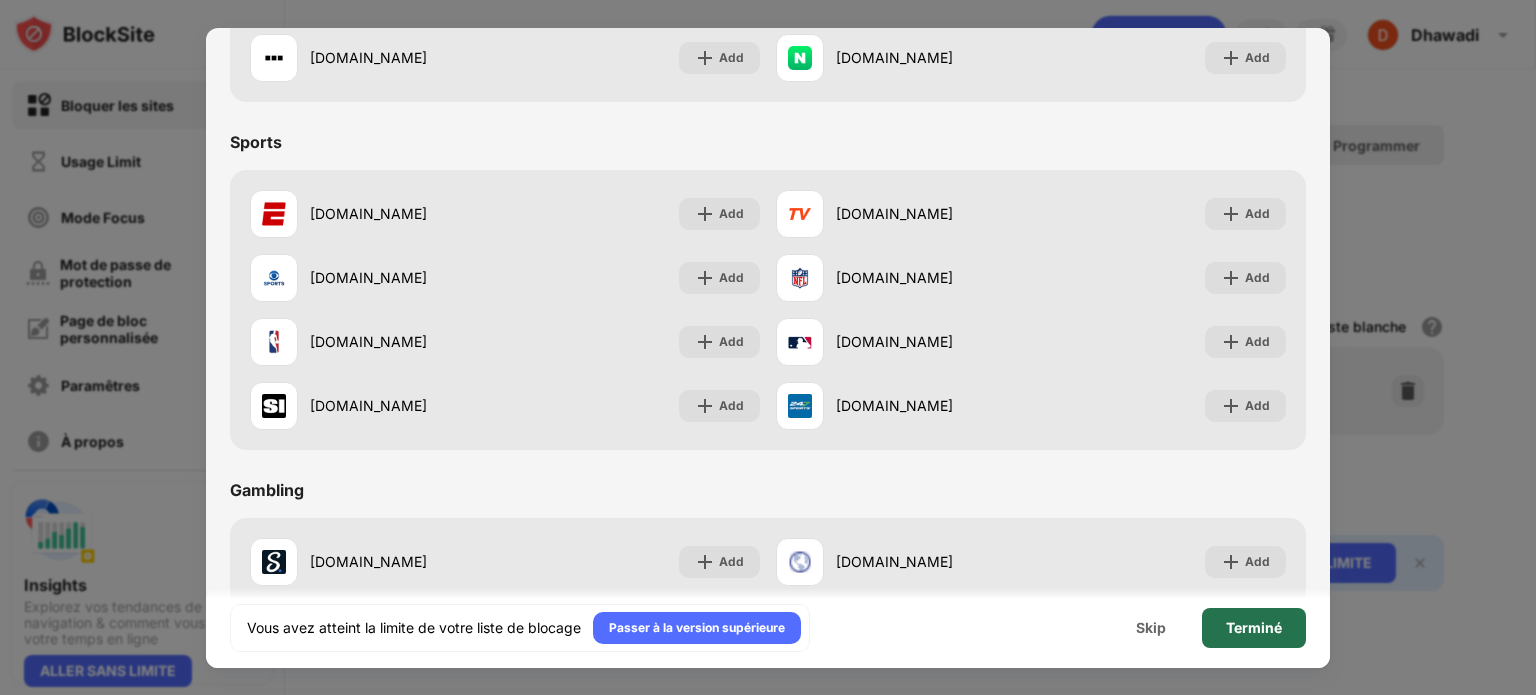 click on "Terminé" at bounding box center (1254, 628) 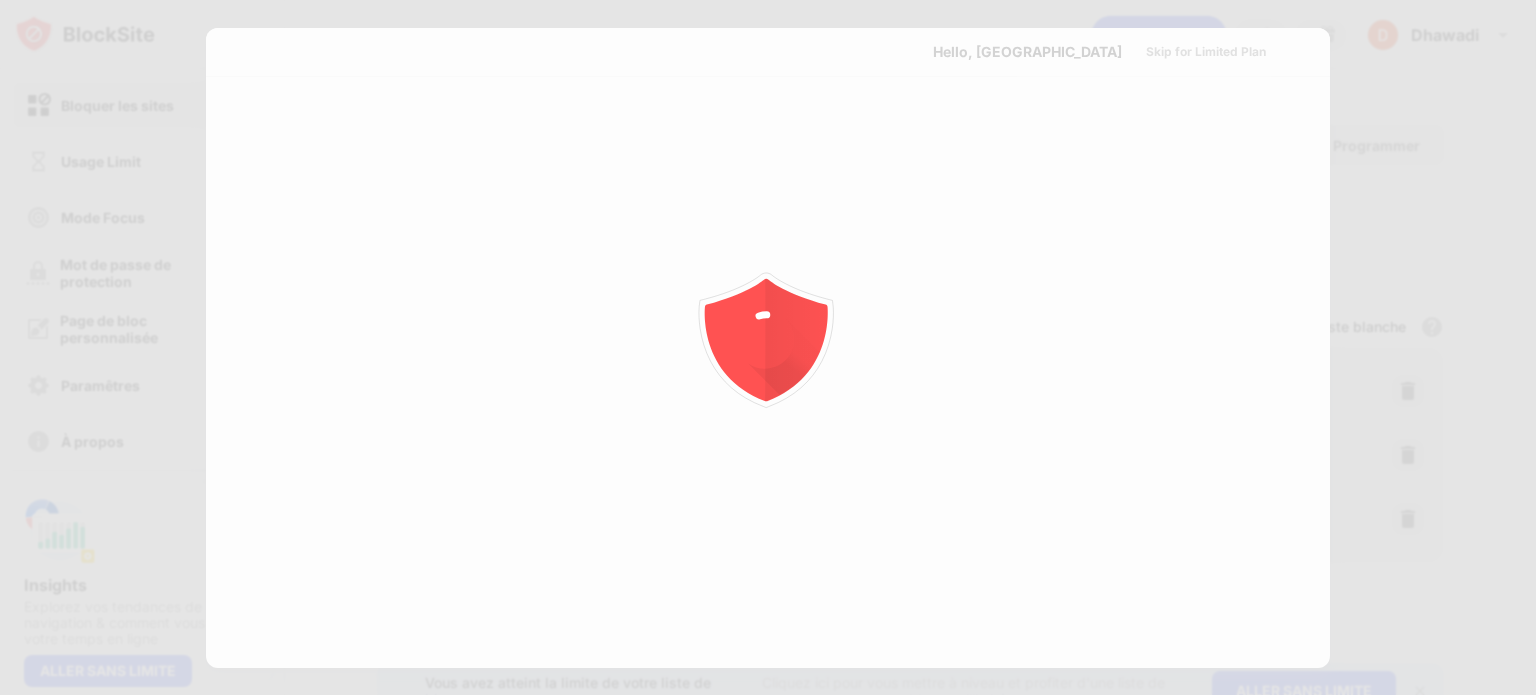 scroll, scrollTop: 0, scrollLeft: 0, axis: both 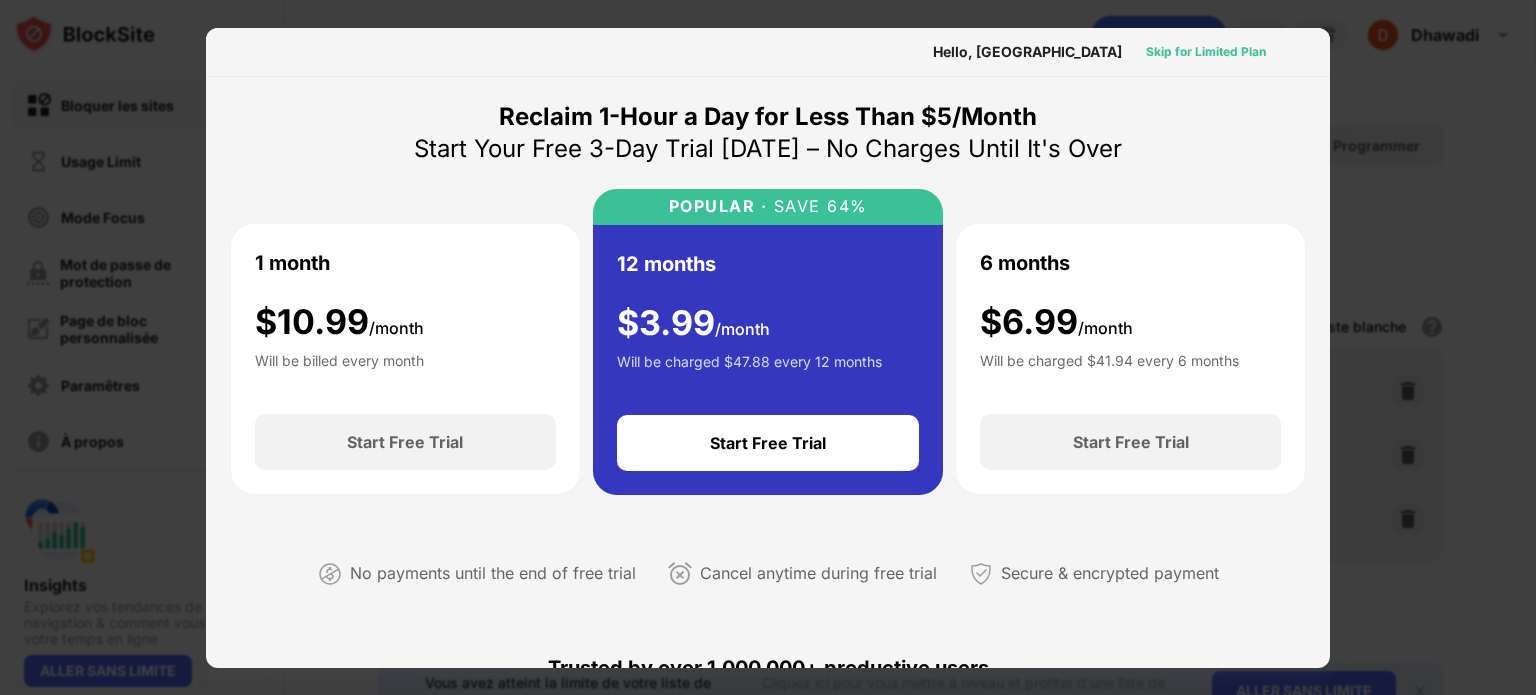 click on "Skip for Limited Plan" at bounding box center (1206, 52) 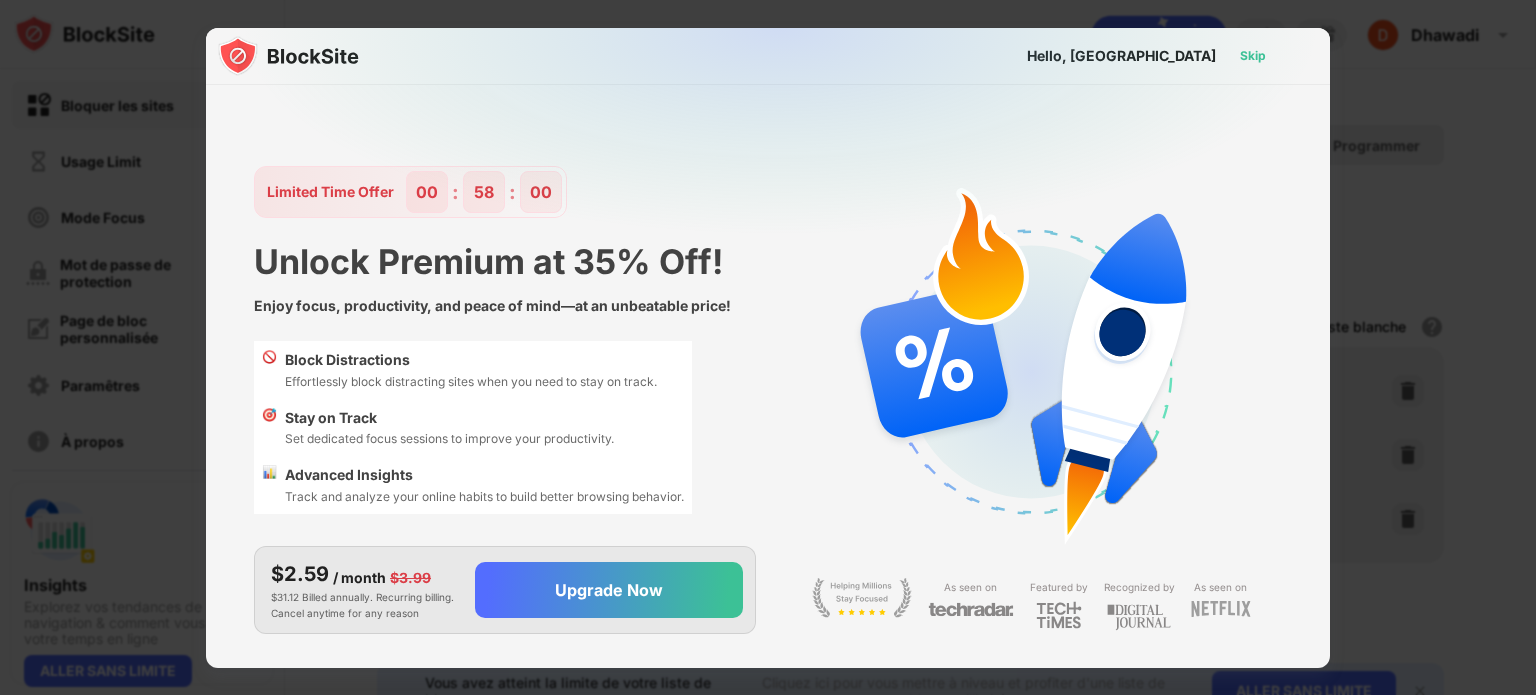 click on "Skip" at bounding box center [1253, 56] 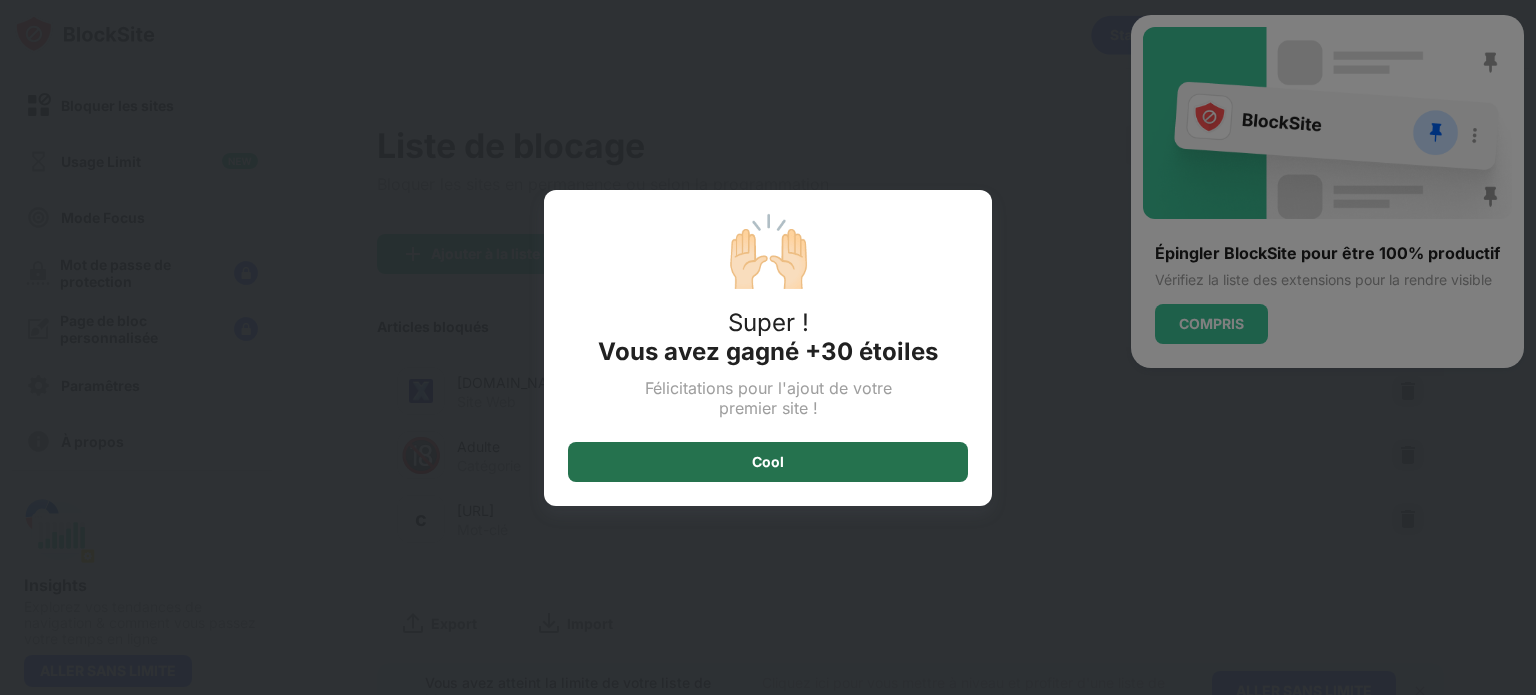 click on "Cool" at bounding box center [768, 462] 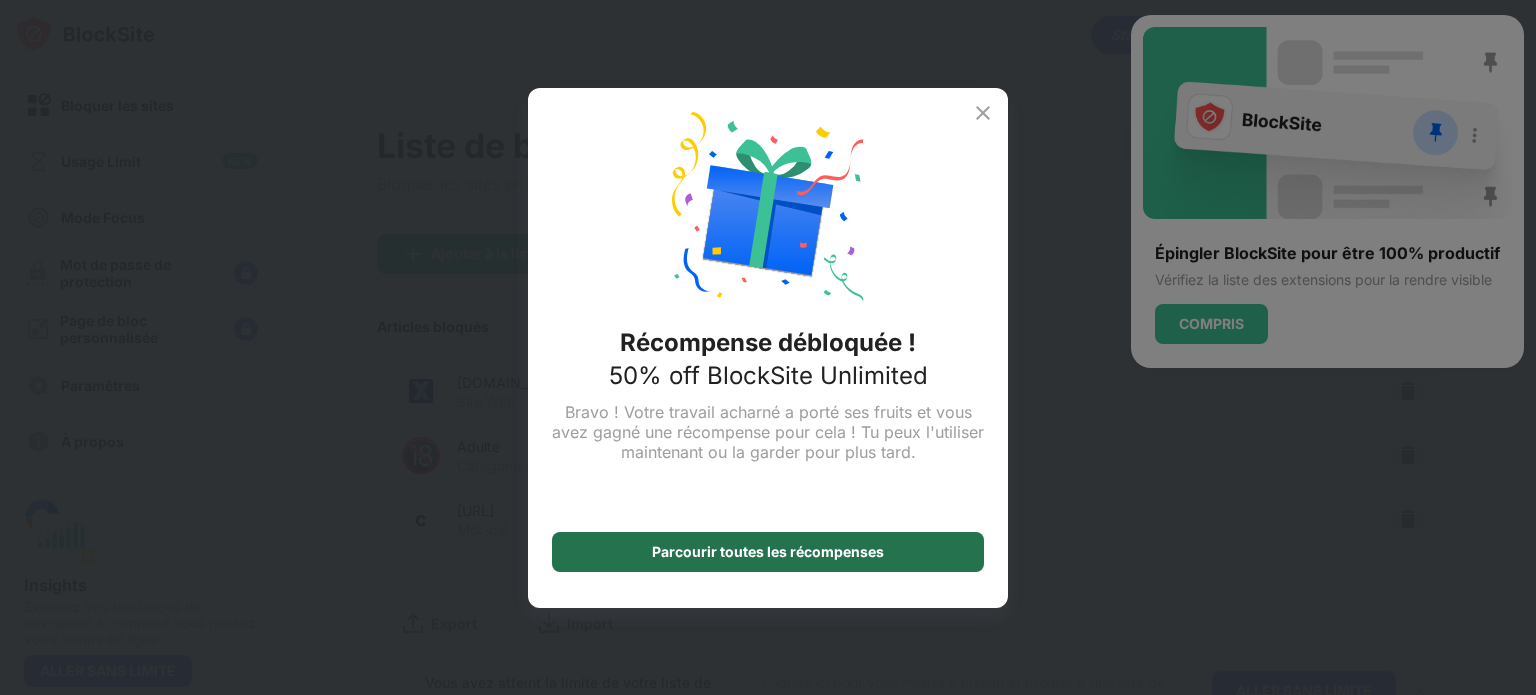 click on "Parcourir toutes les récompenses" at bounding box center [768, 552] 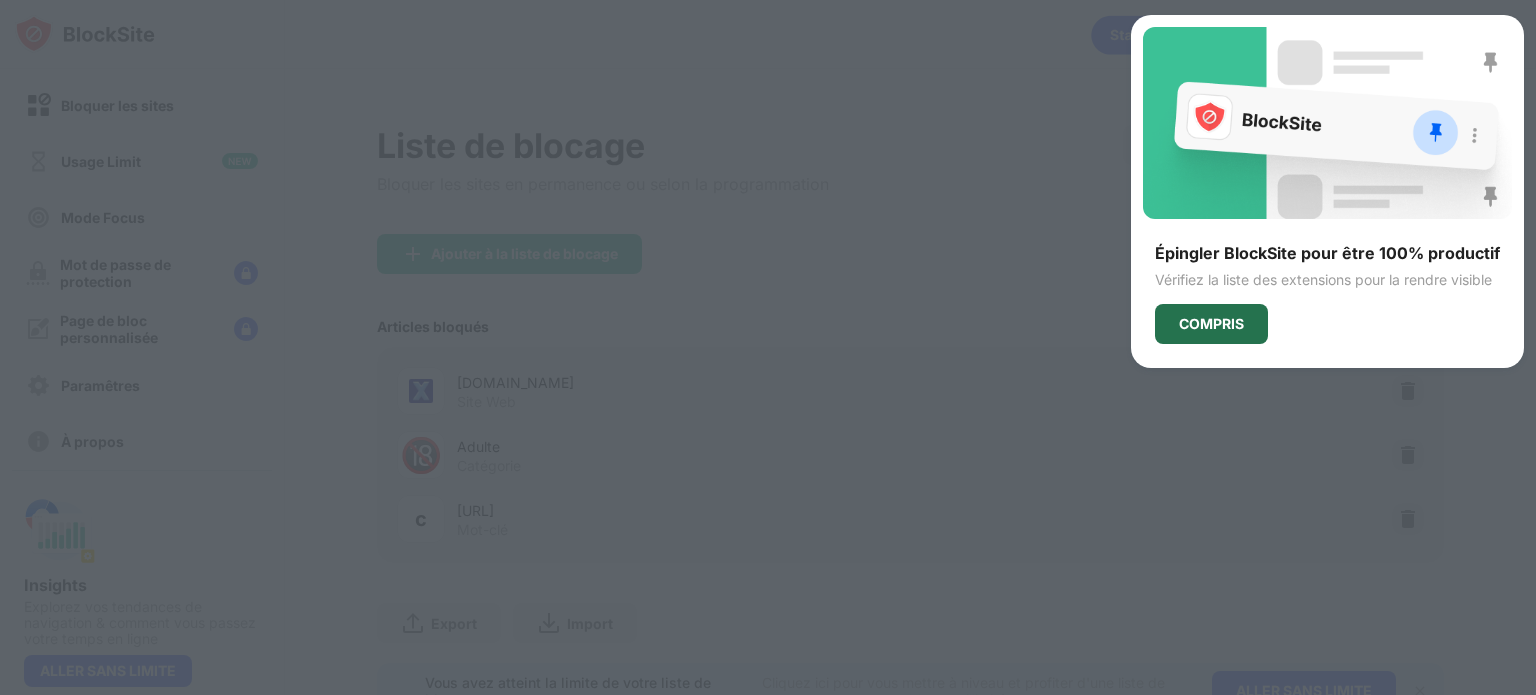 click on "COMPRIS" at bounding box center [1211, 324] 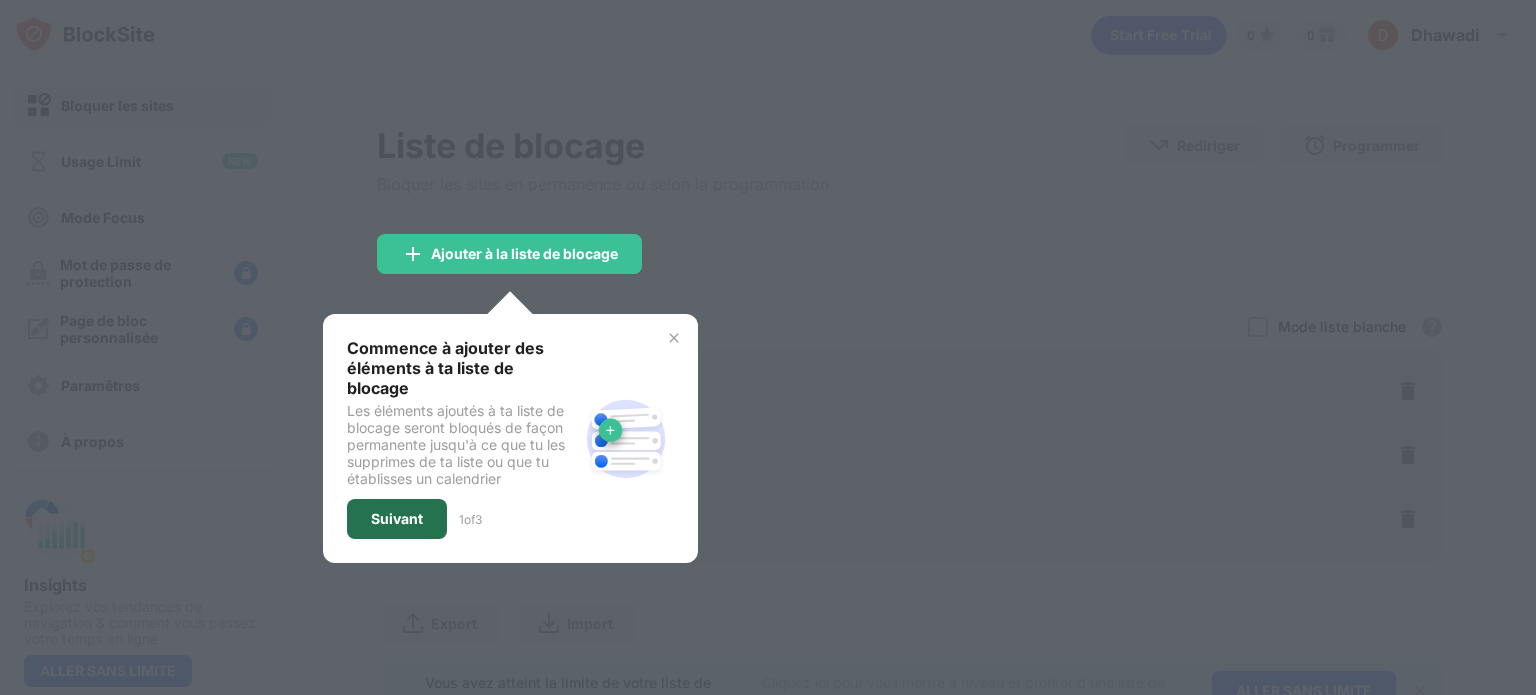 click on "Suivant" at bounding box center (397, 519) 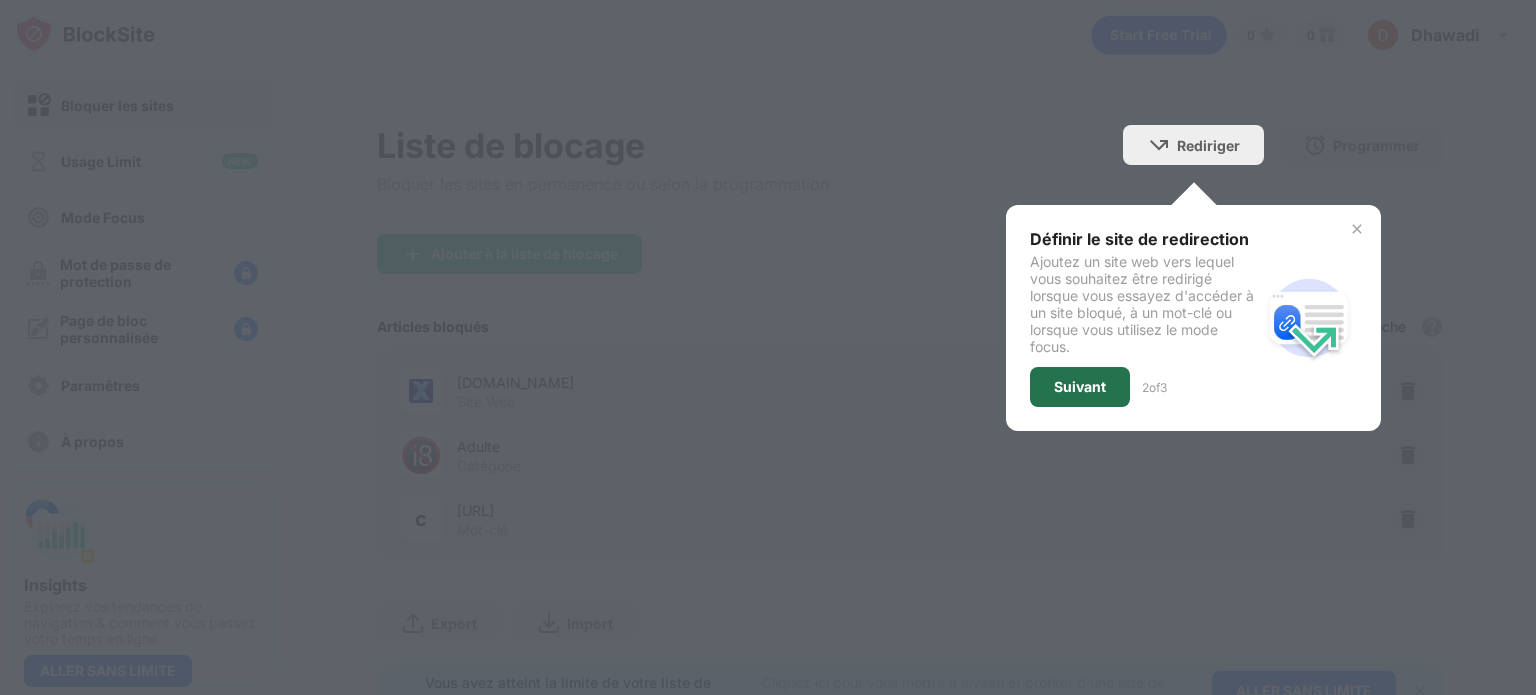 click on "Suivant" at bounding box center [1080, 387] 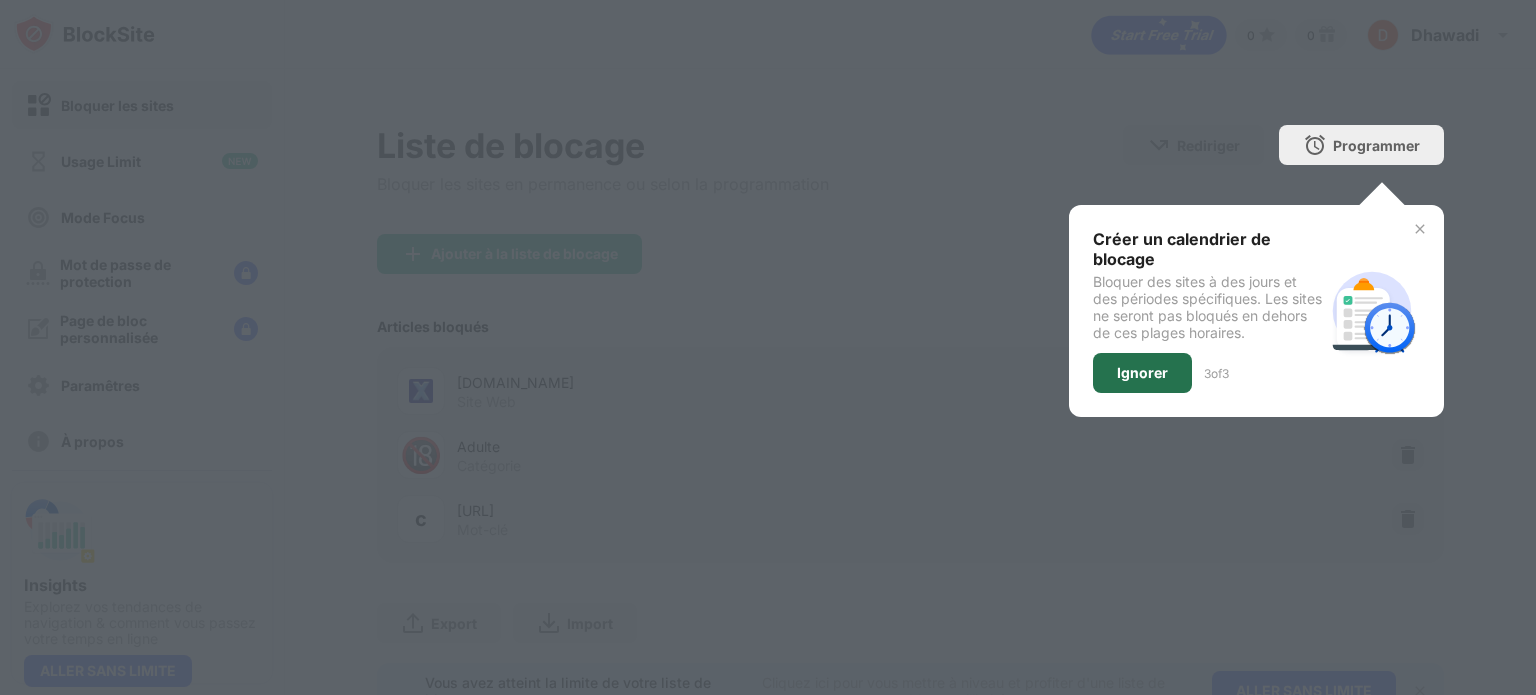 click on "Ignorer" at bounding box center (1142, 373) 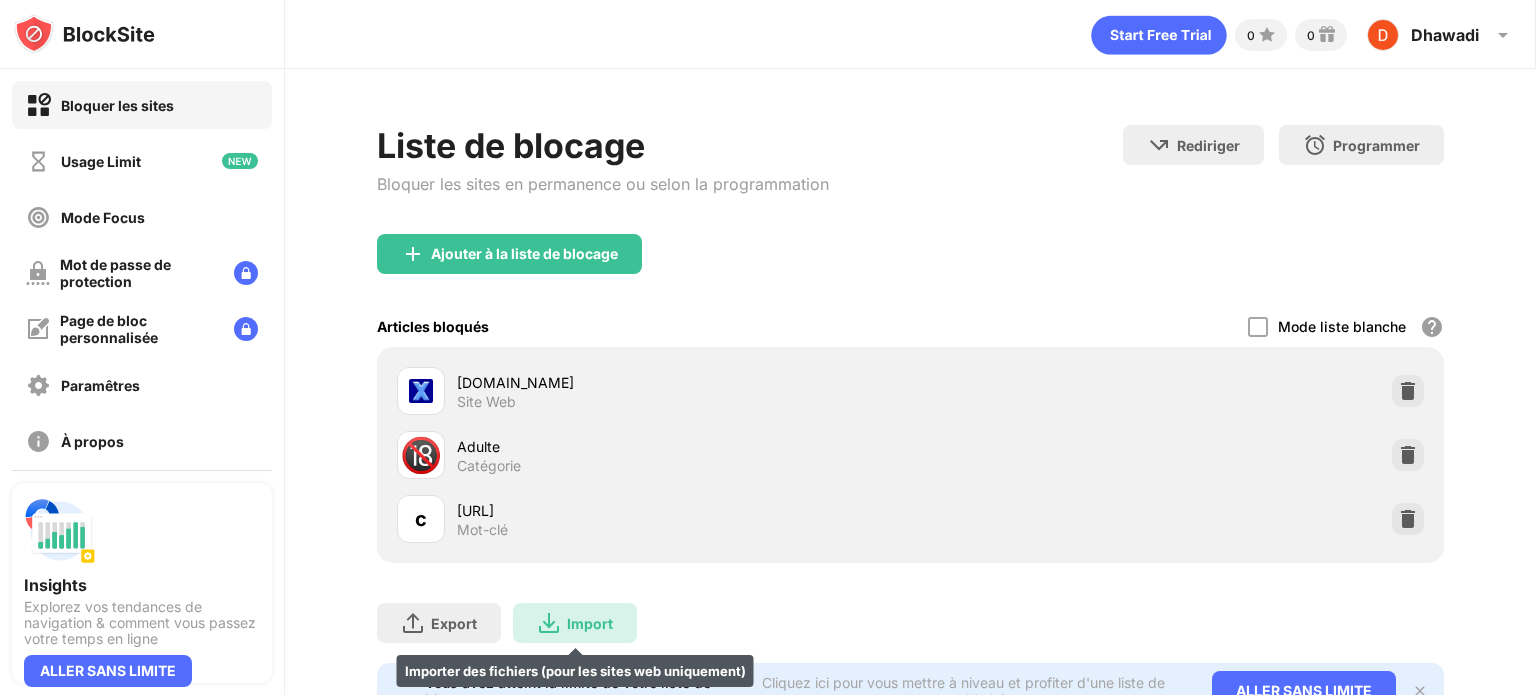 click on "Import Importer des fichiers (pour les sites web uniquement)" at bounding box center (575, 623) 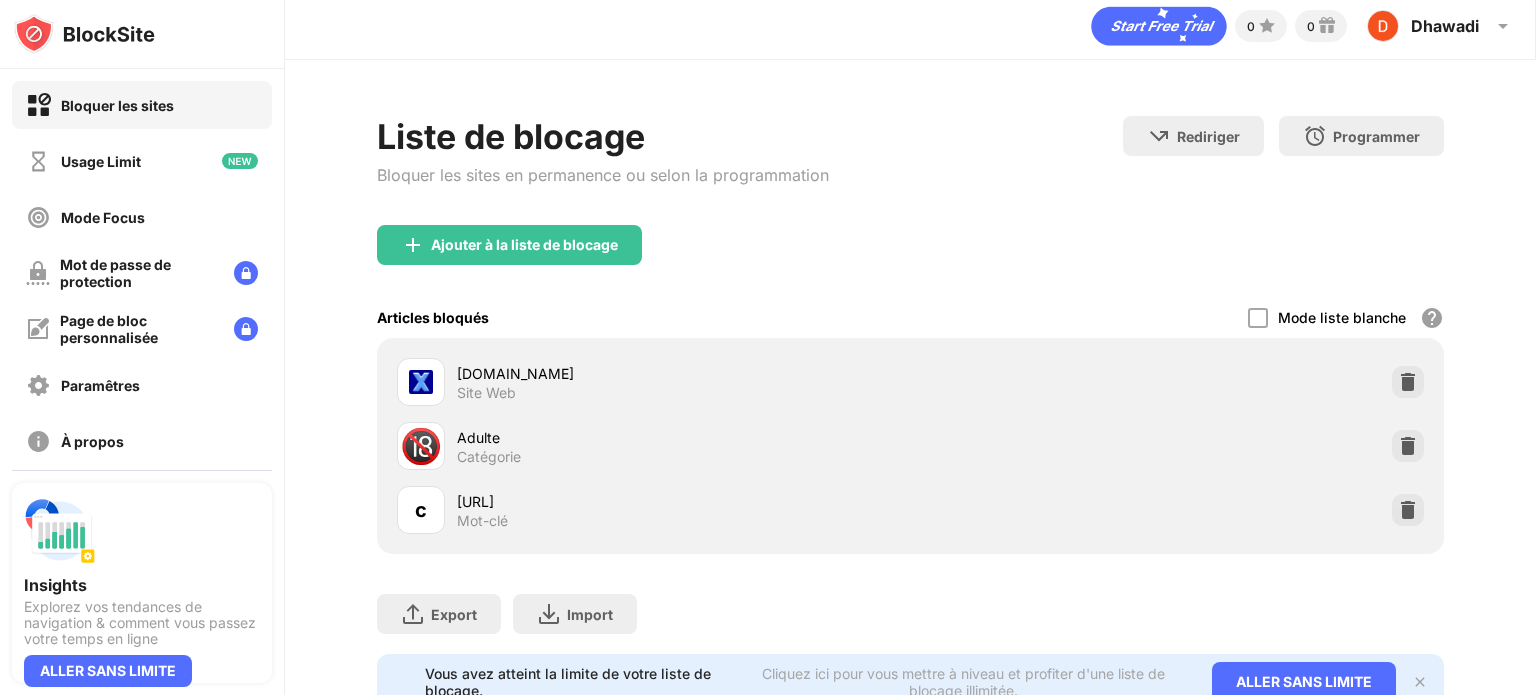 scroll, scrollTop: 0, scrollLeft: 0, axis: both 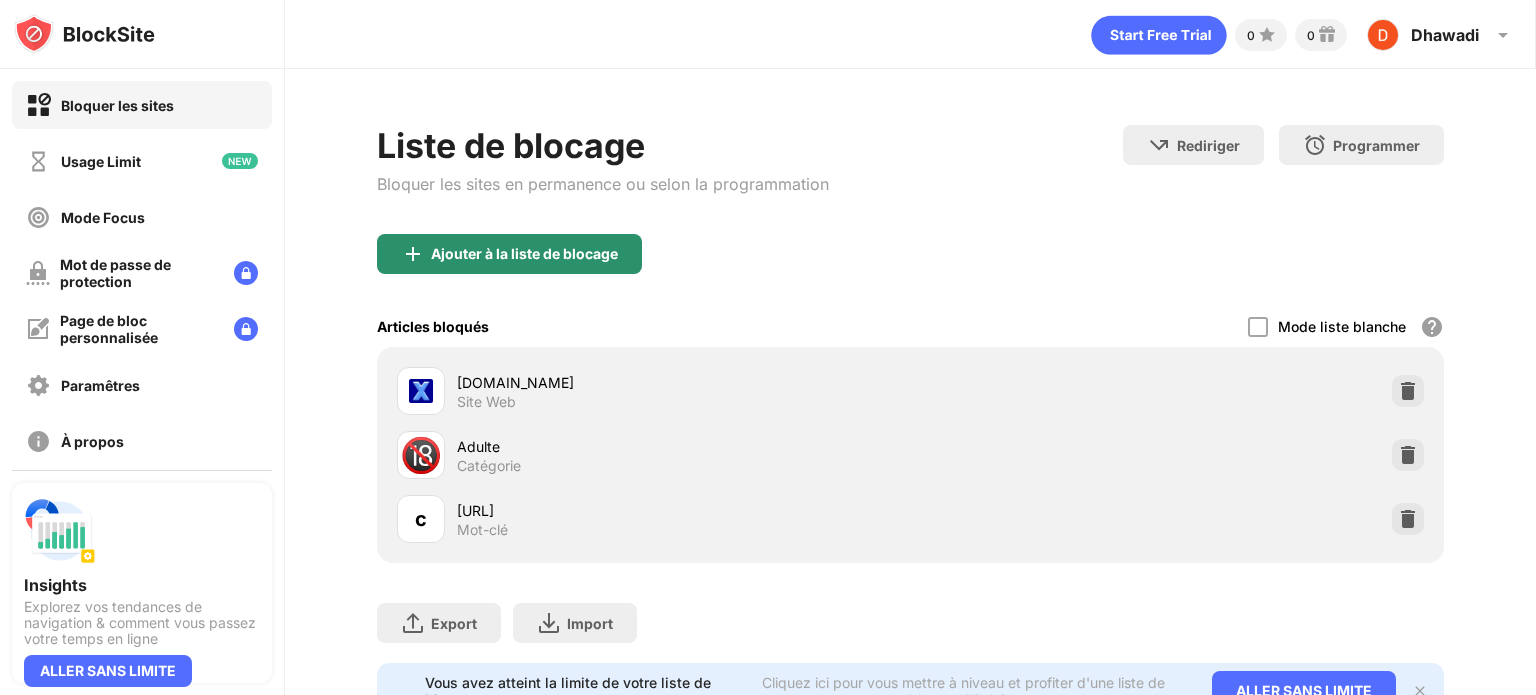 click on "Ajouter à la liste de blocage" at bounding box center [524, 254] 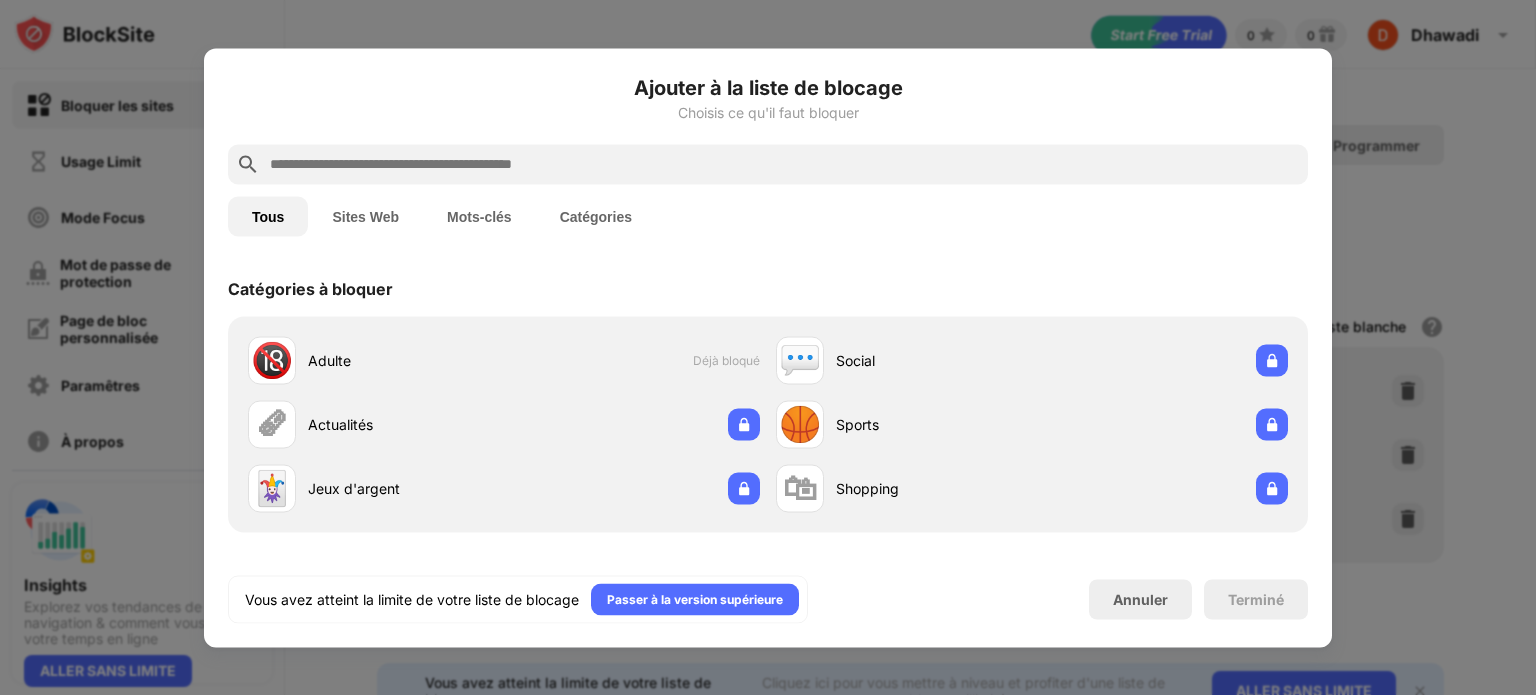click at bounding box center (784, 164) 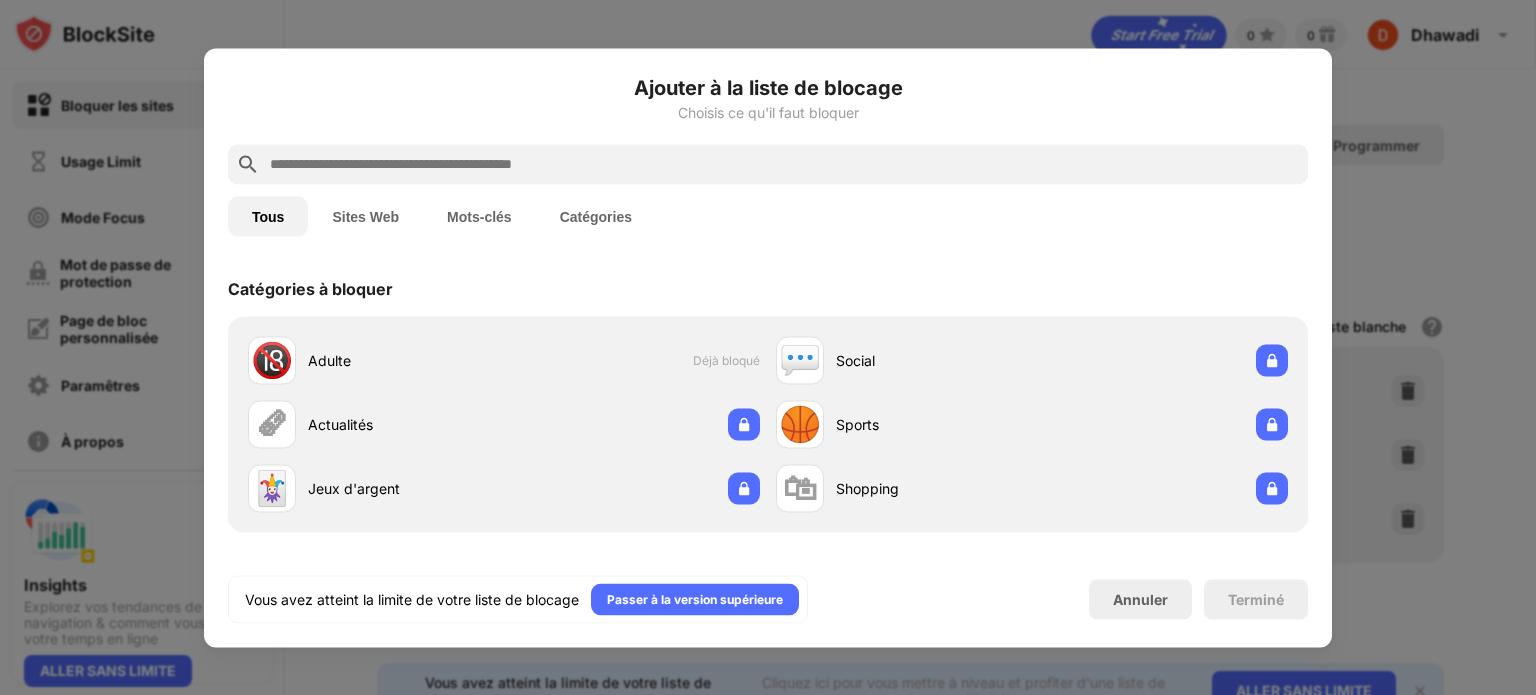 paste on "**********" 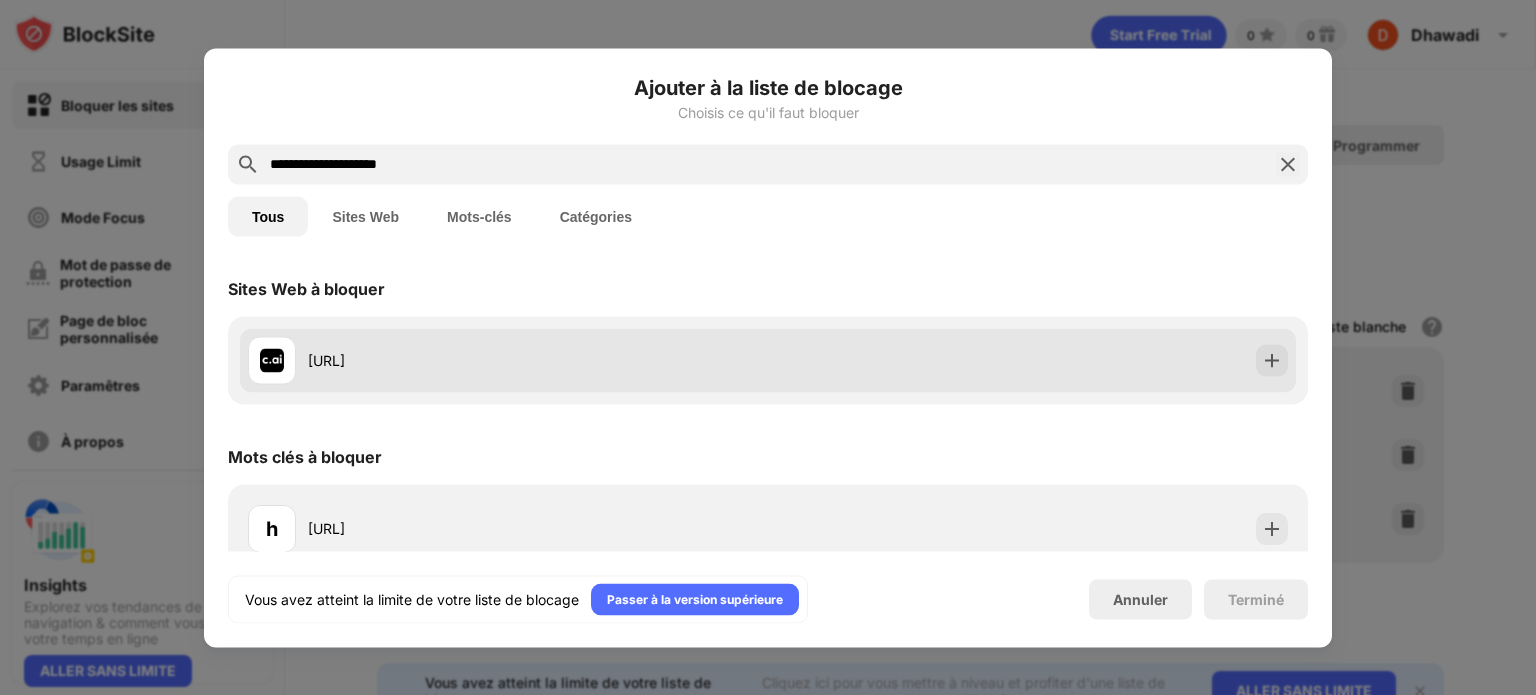 type on "**********" 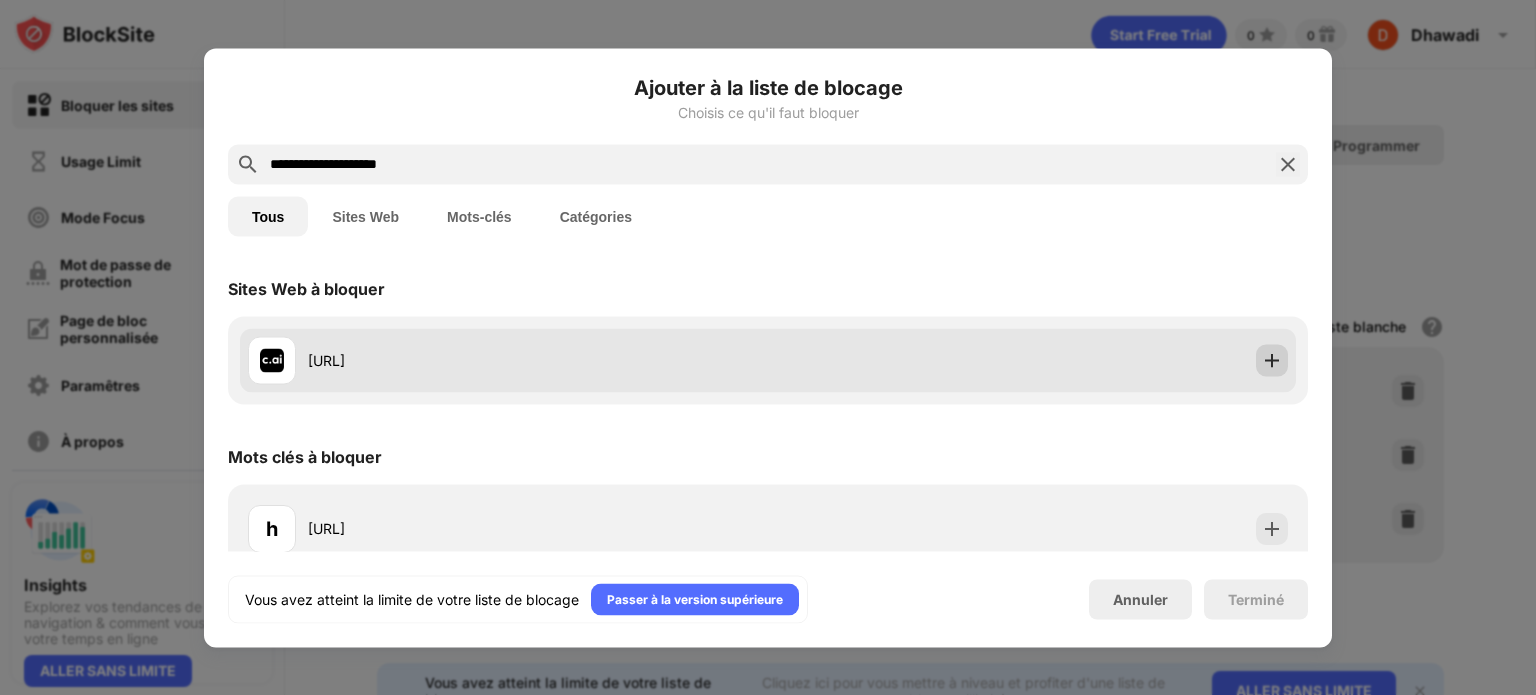 click at bounding box center (1272, 360) 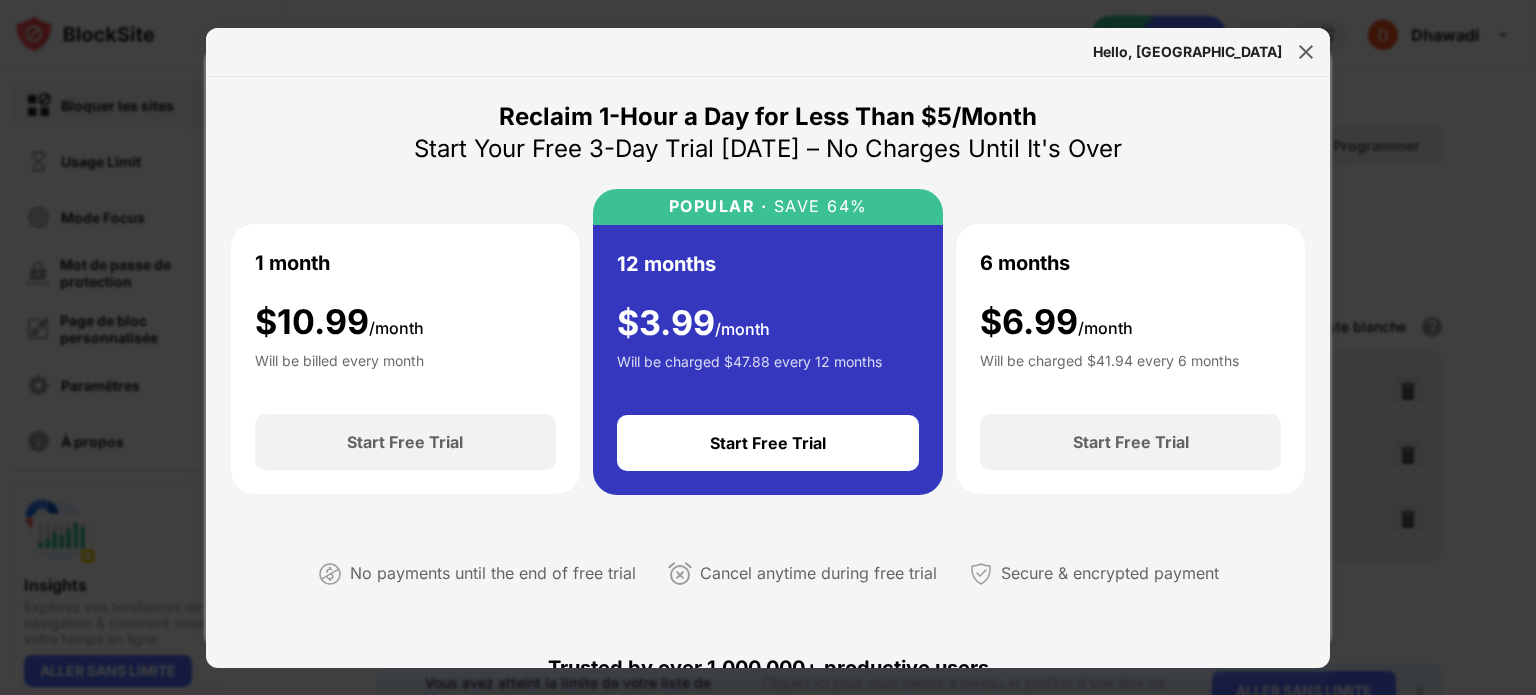 drag, startPoint x: 1329, startPoint y: 276, endPoint x: 1345, endPoint y: 457, distance: 181.70581 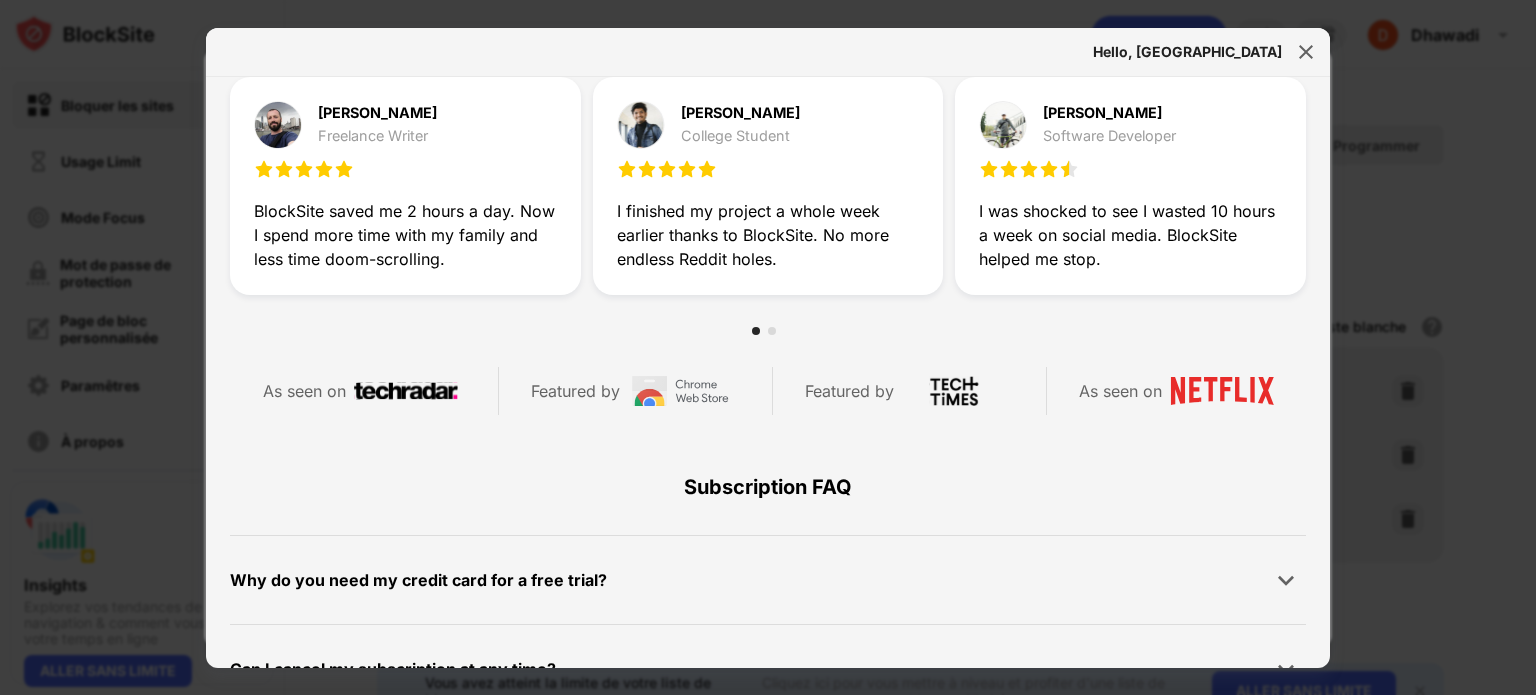 scroll, scrollTop: 640, scrollLeft: 0, axis: vertical 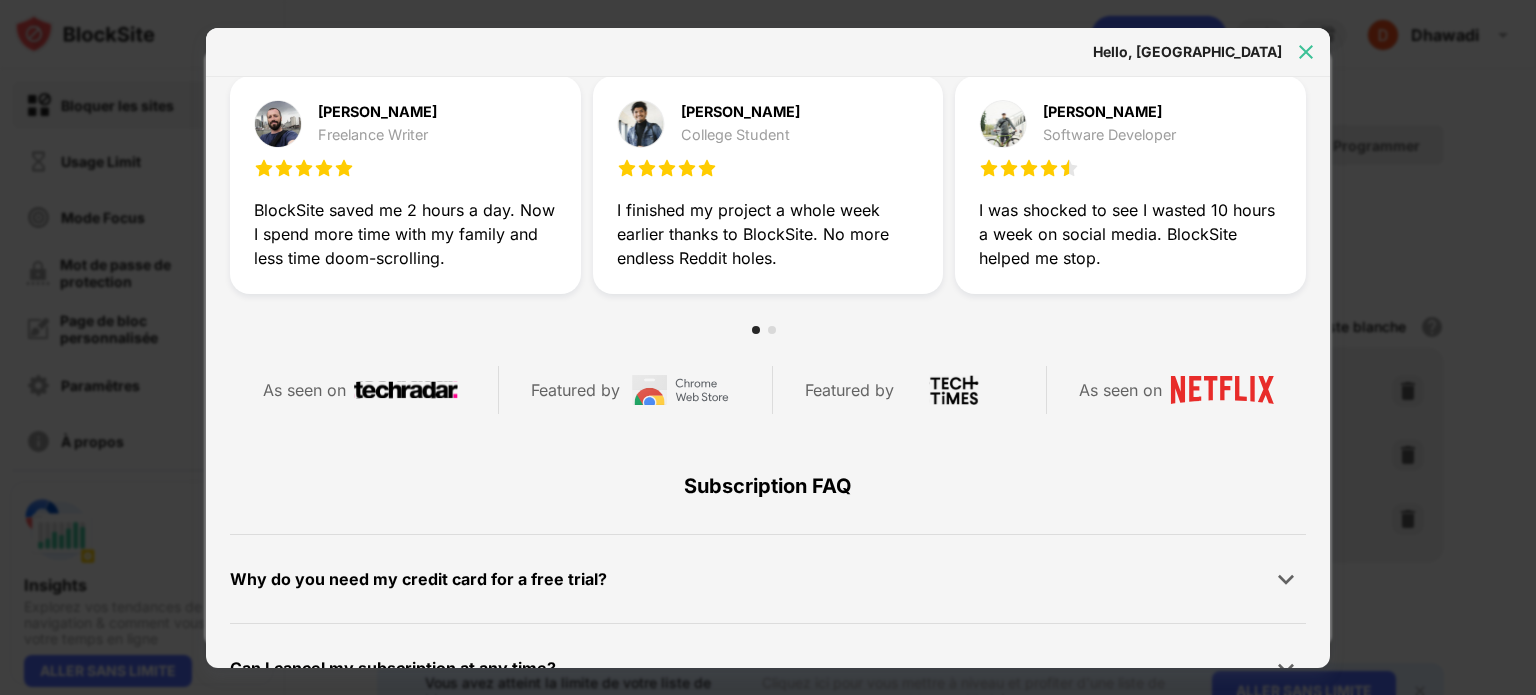 click at bounding box center [1306, 52] 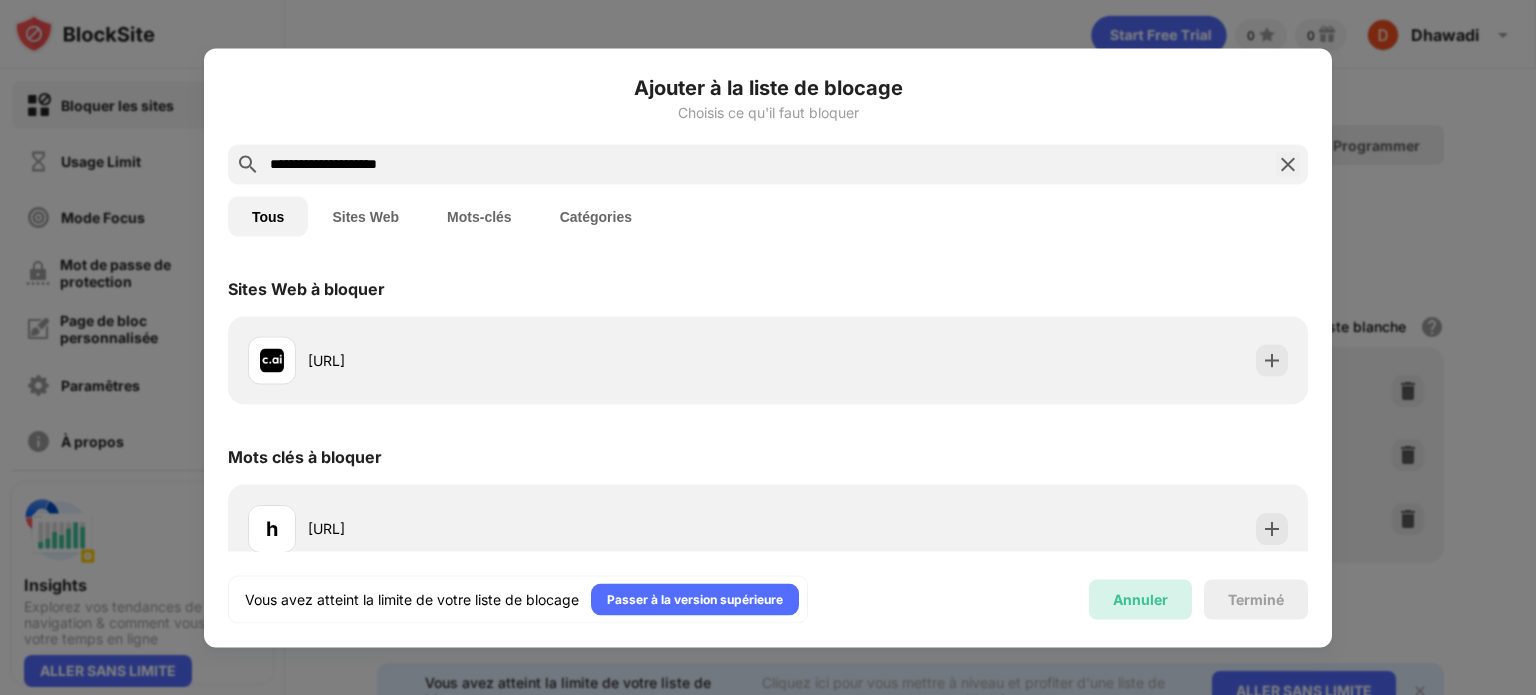 click on "Annuler" at bounding box center [1140, 599] 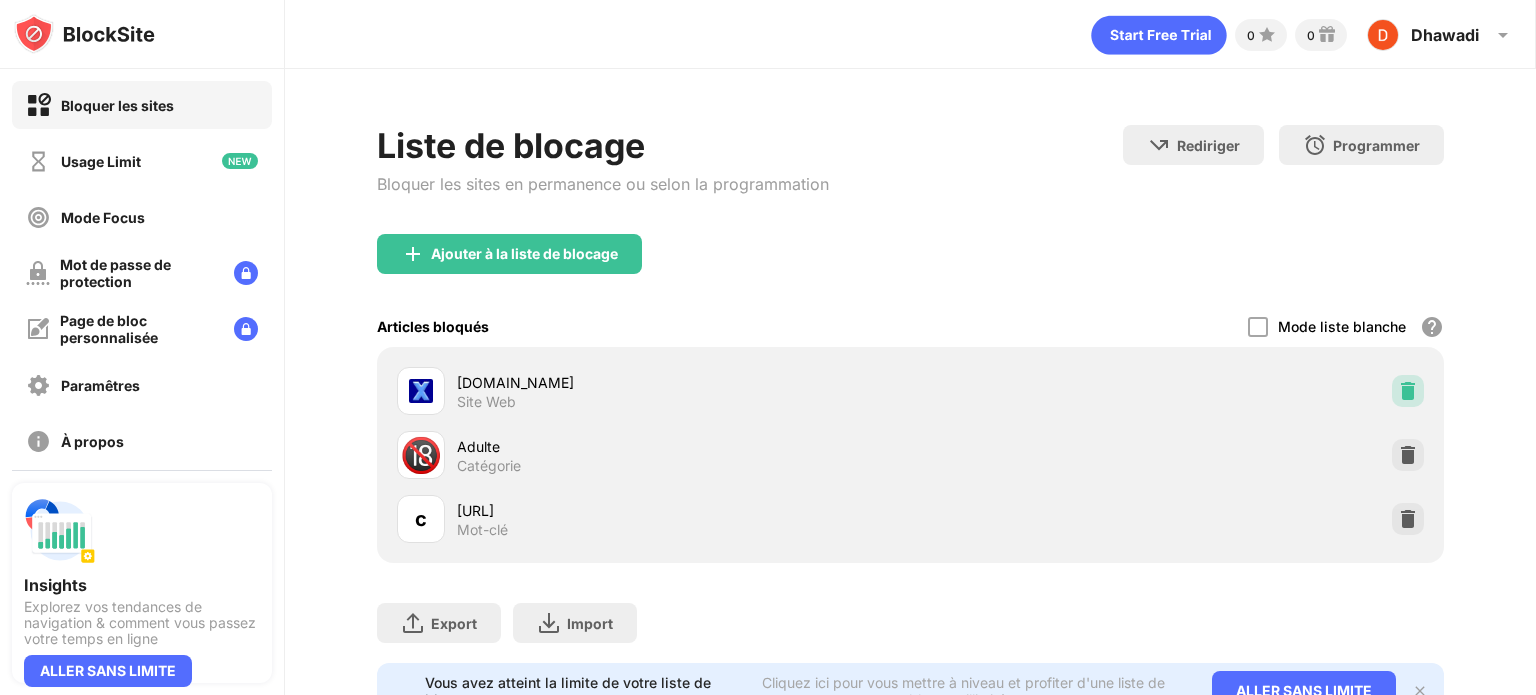 click at bounding box center (1408, 391) 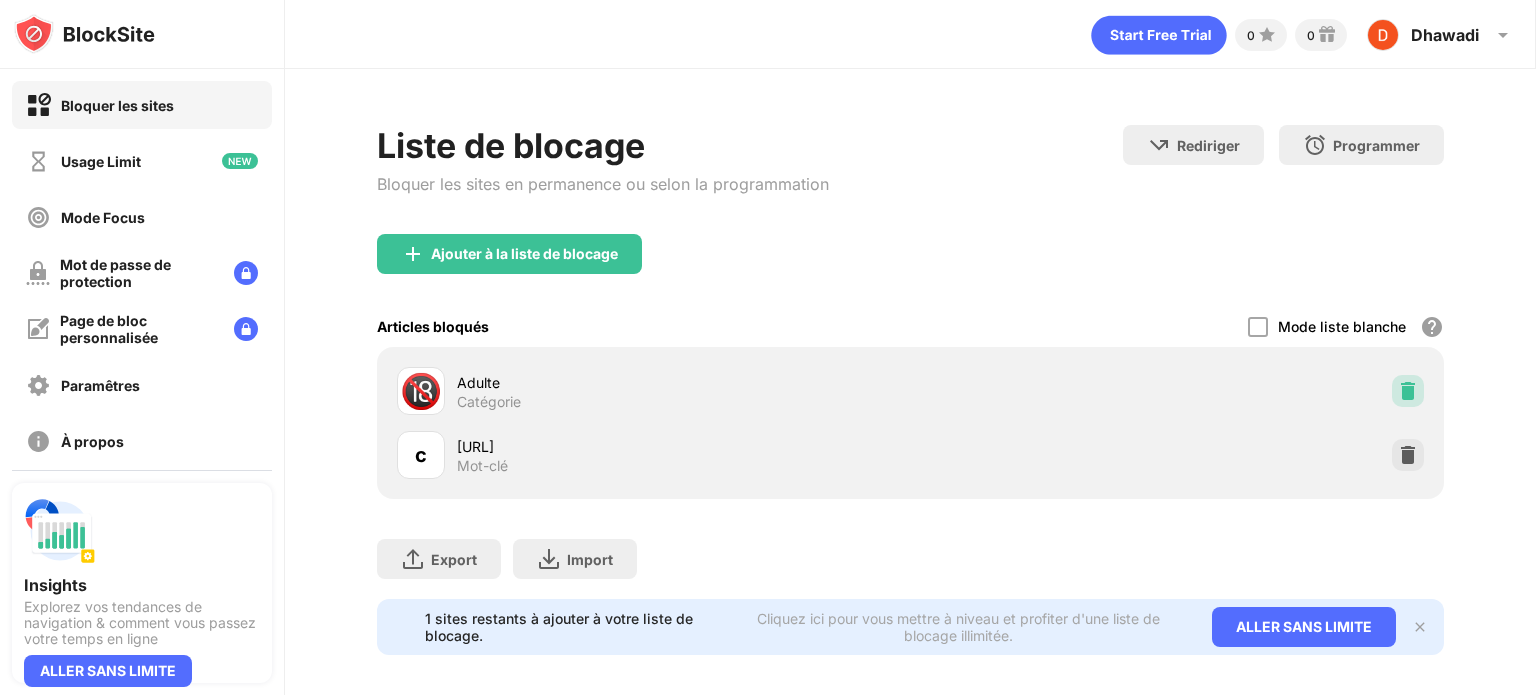 click at bounding box center [1408, 391] 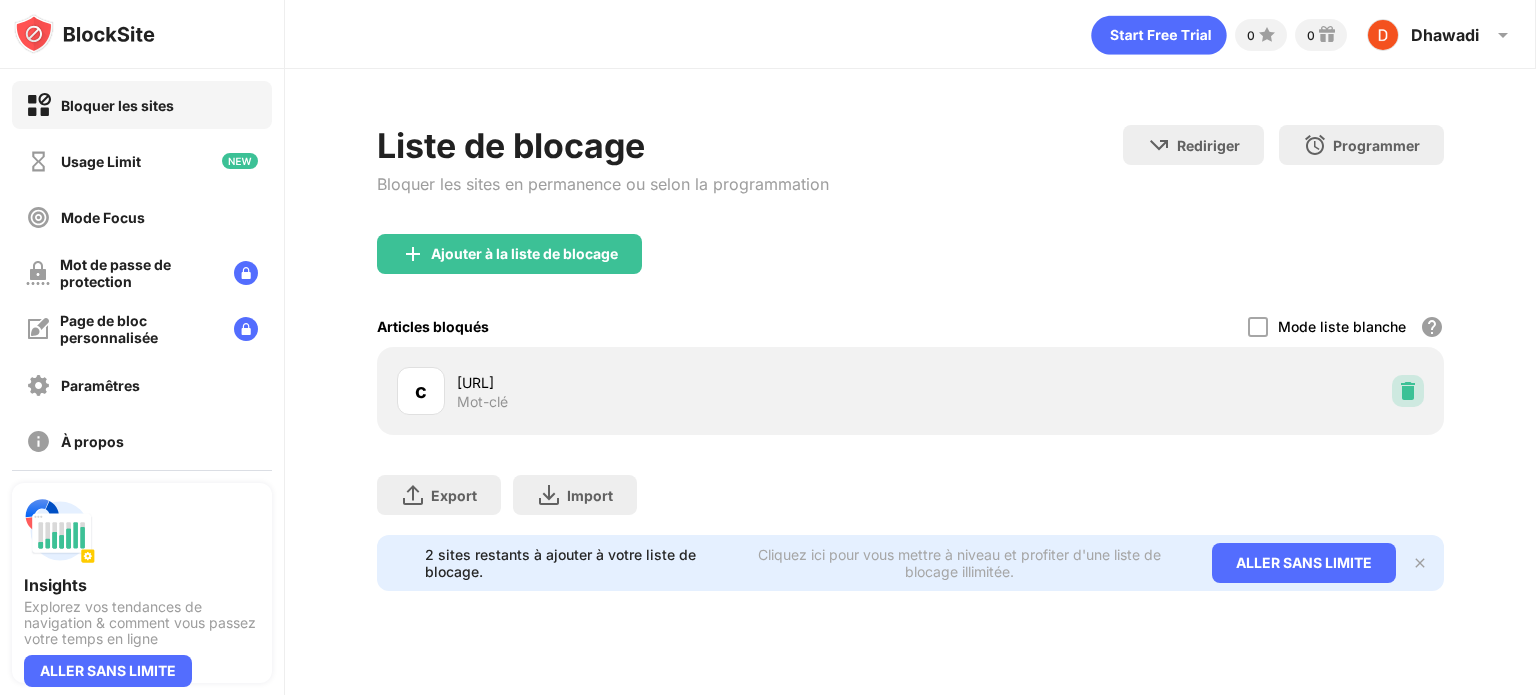 click at bounding box center [1408, 391] 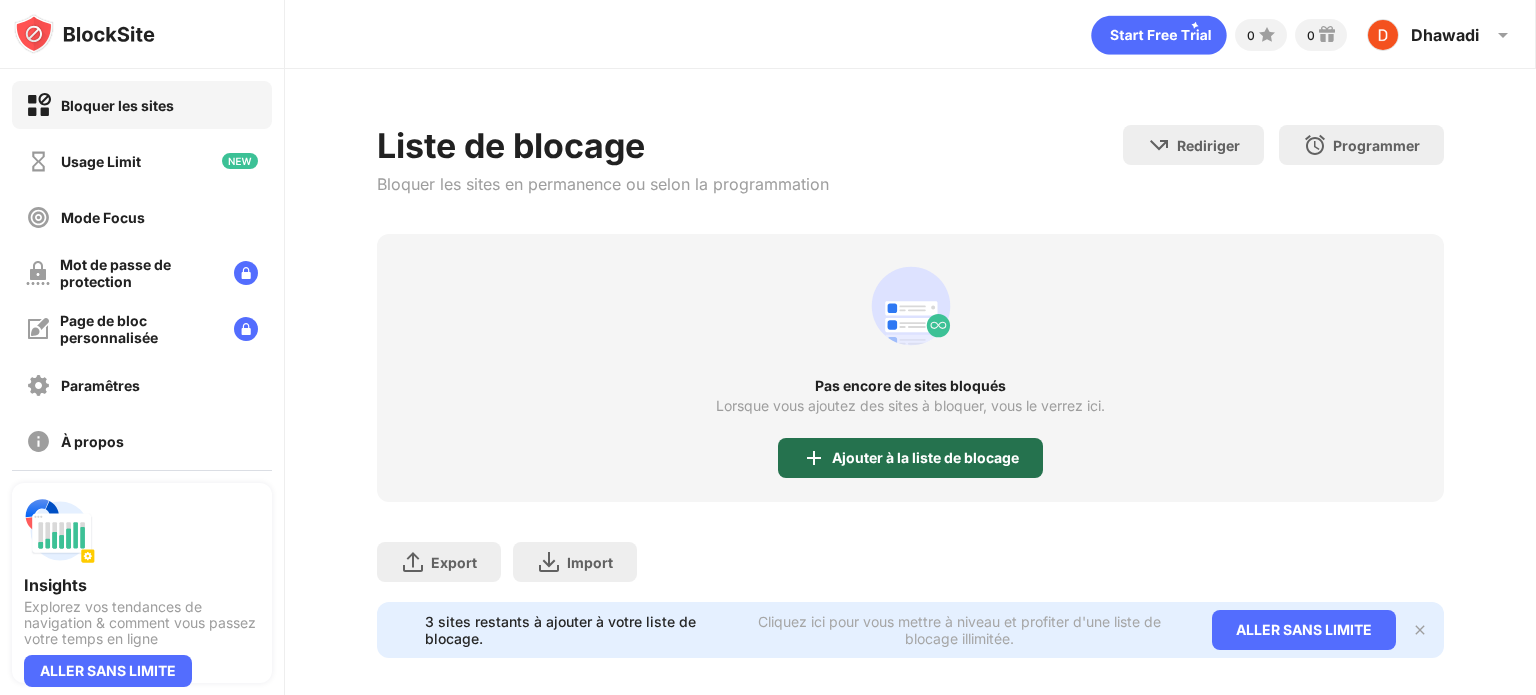 click on "Ajouter à la liste de blocage" at bounding box center [925, 458] 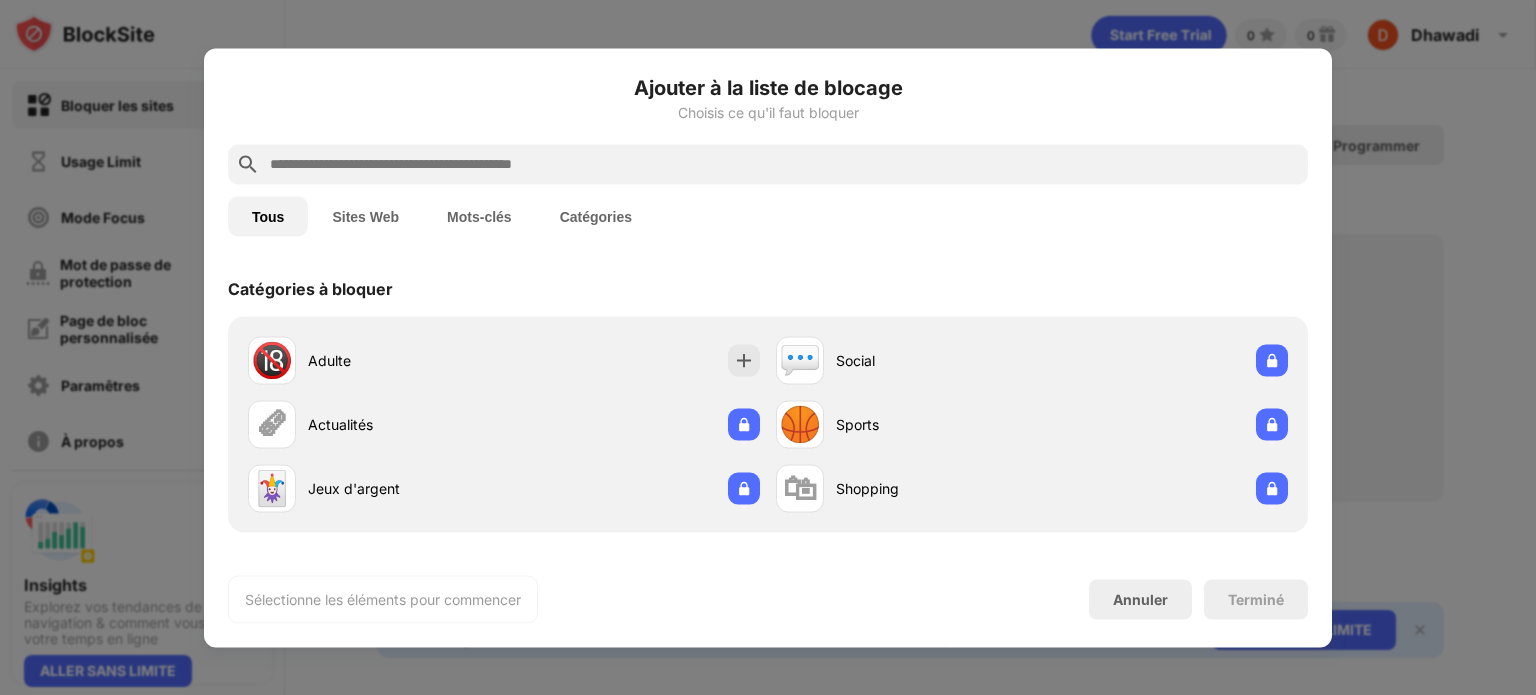 click at bounding box center [784, 164] 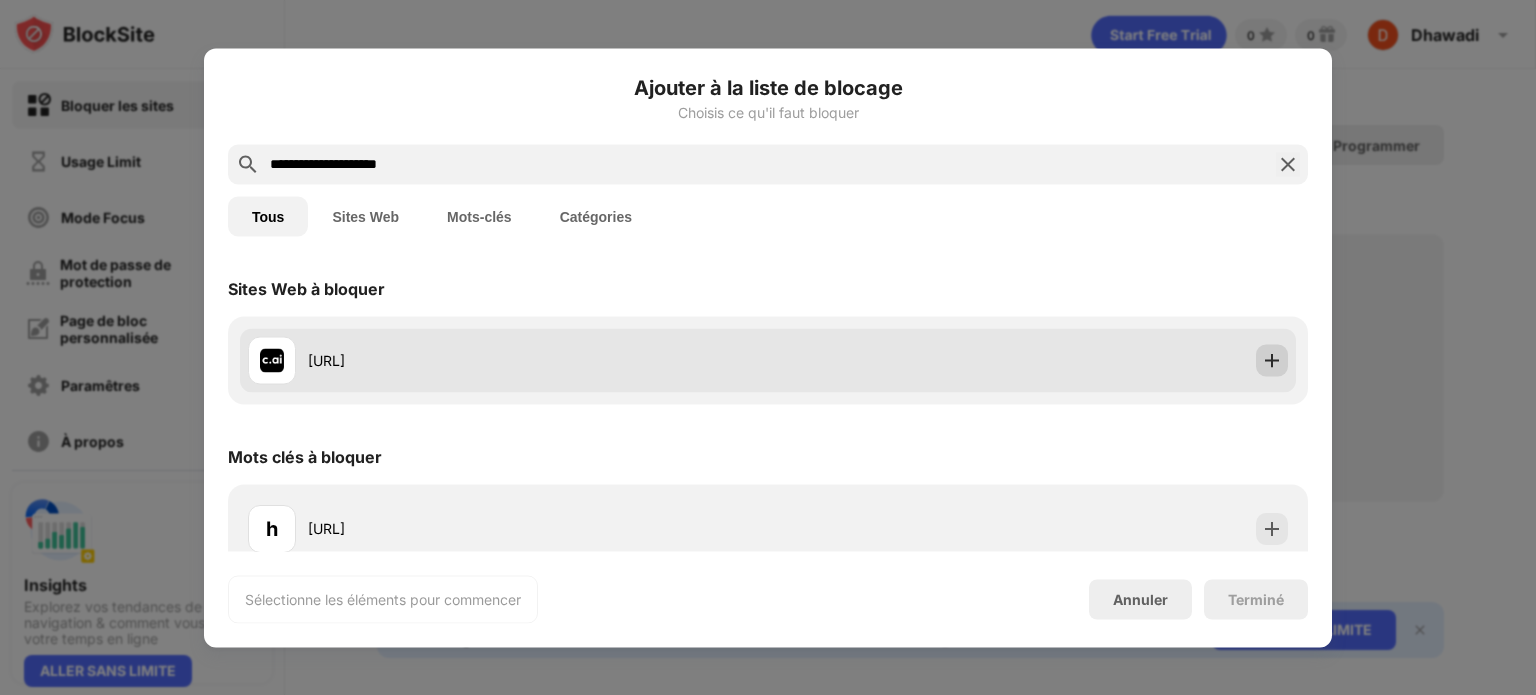 type on "**********" 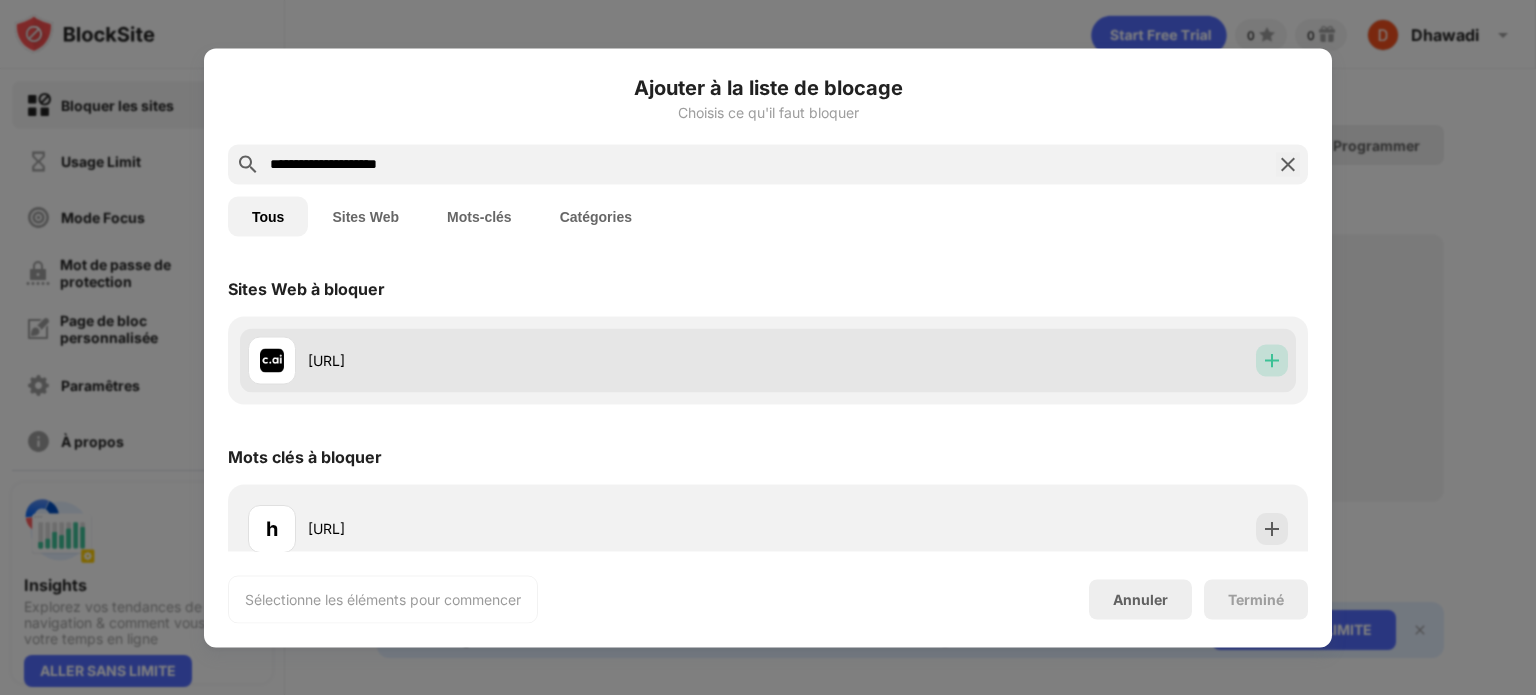 click at bounding box center (1272, 360) 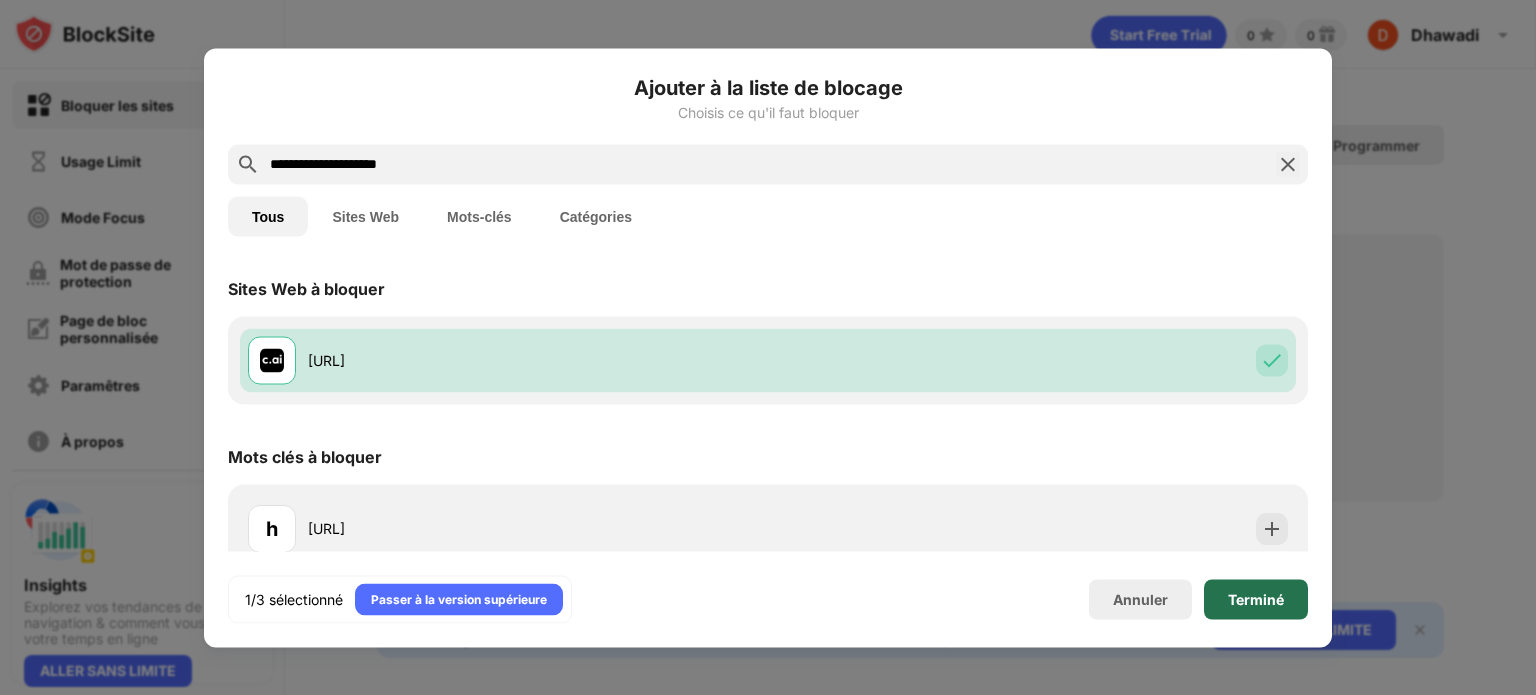 click on "Terminé" at bounding box center (1256, 599) 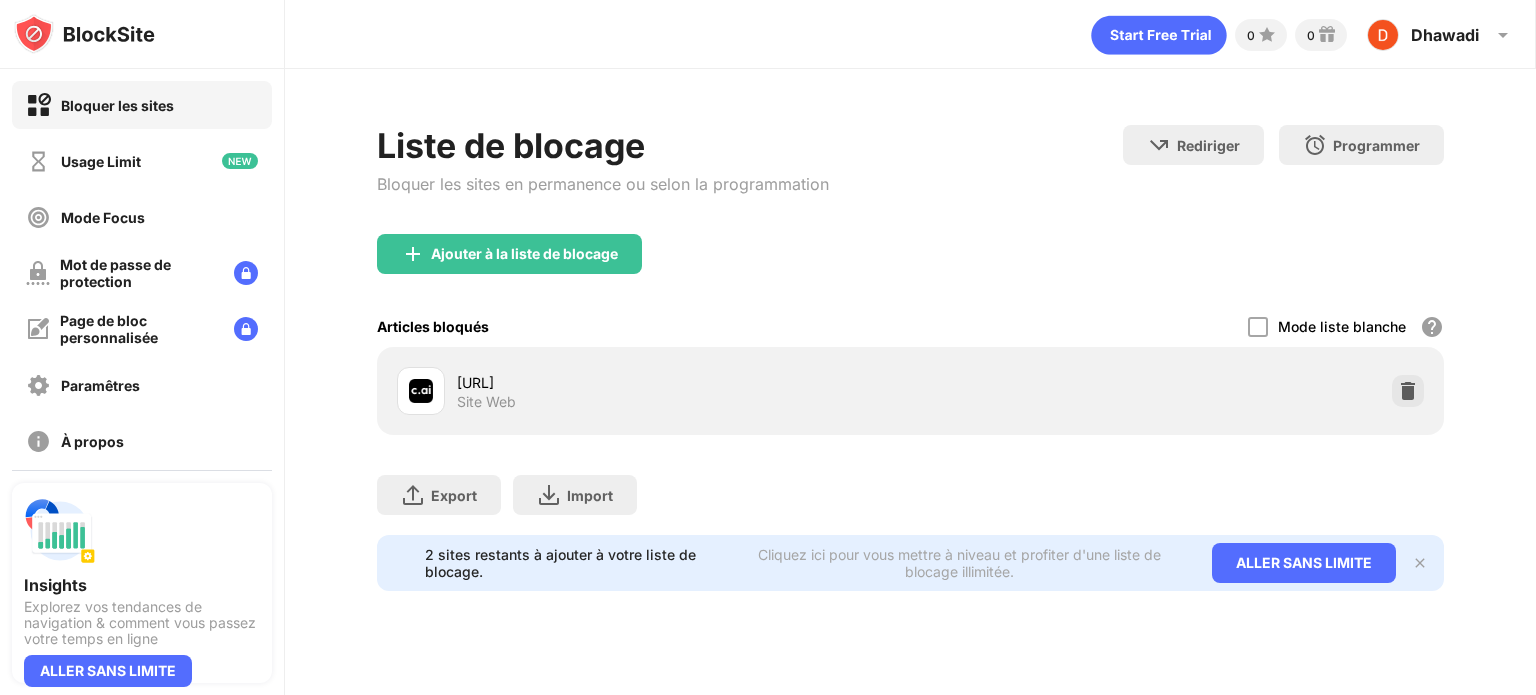 click at bounding box center [1420, 563] 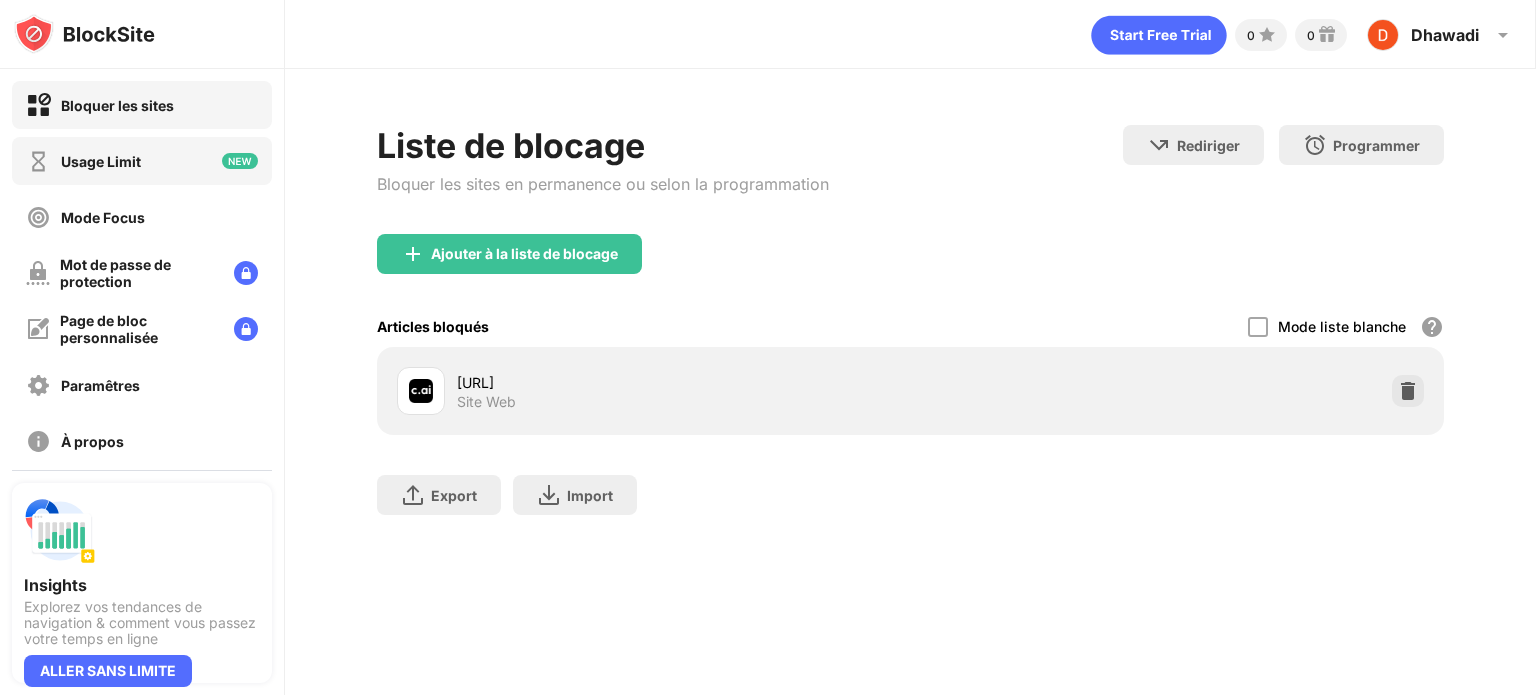 click on "Usage Limit" at bounding box center [142, 161] 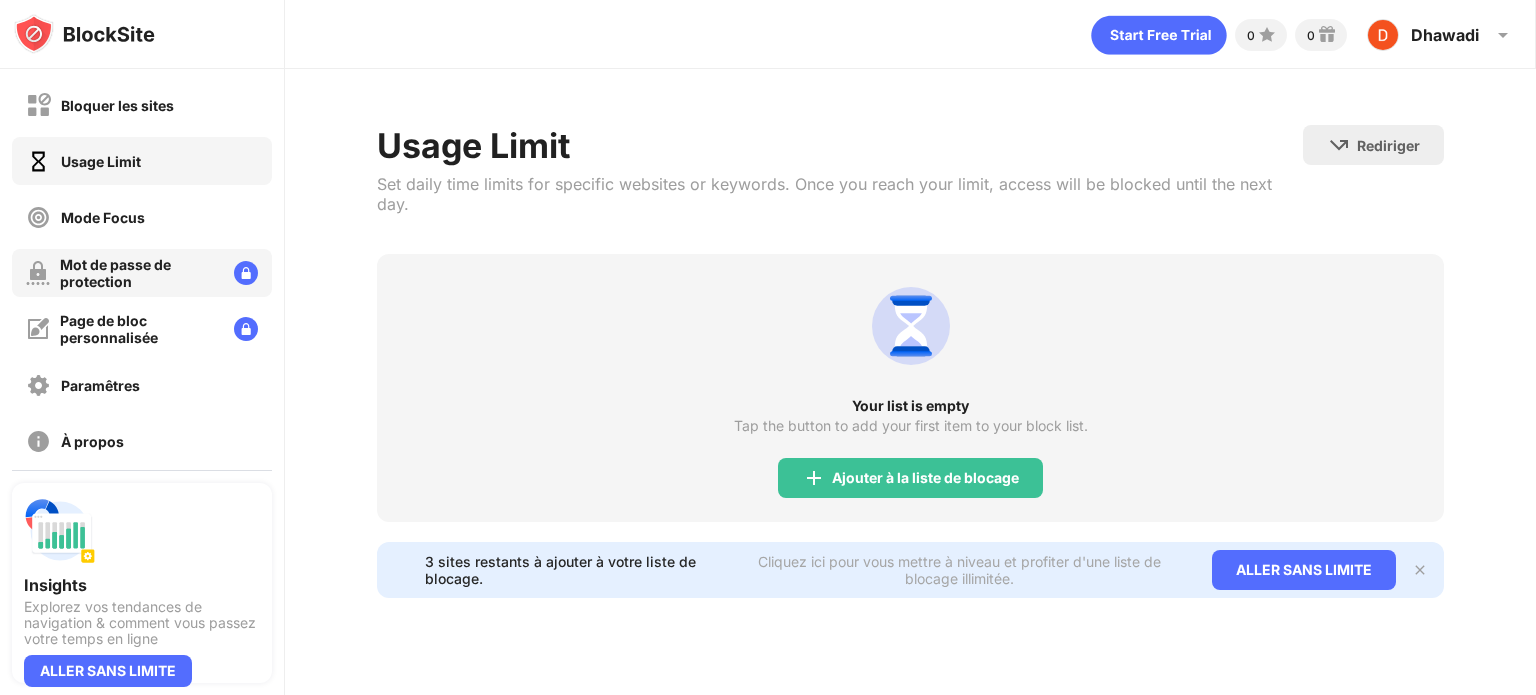 click on "Mot de passe de protection" at bounding box center (139, 273) 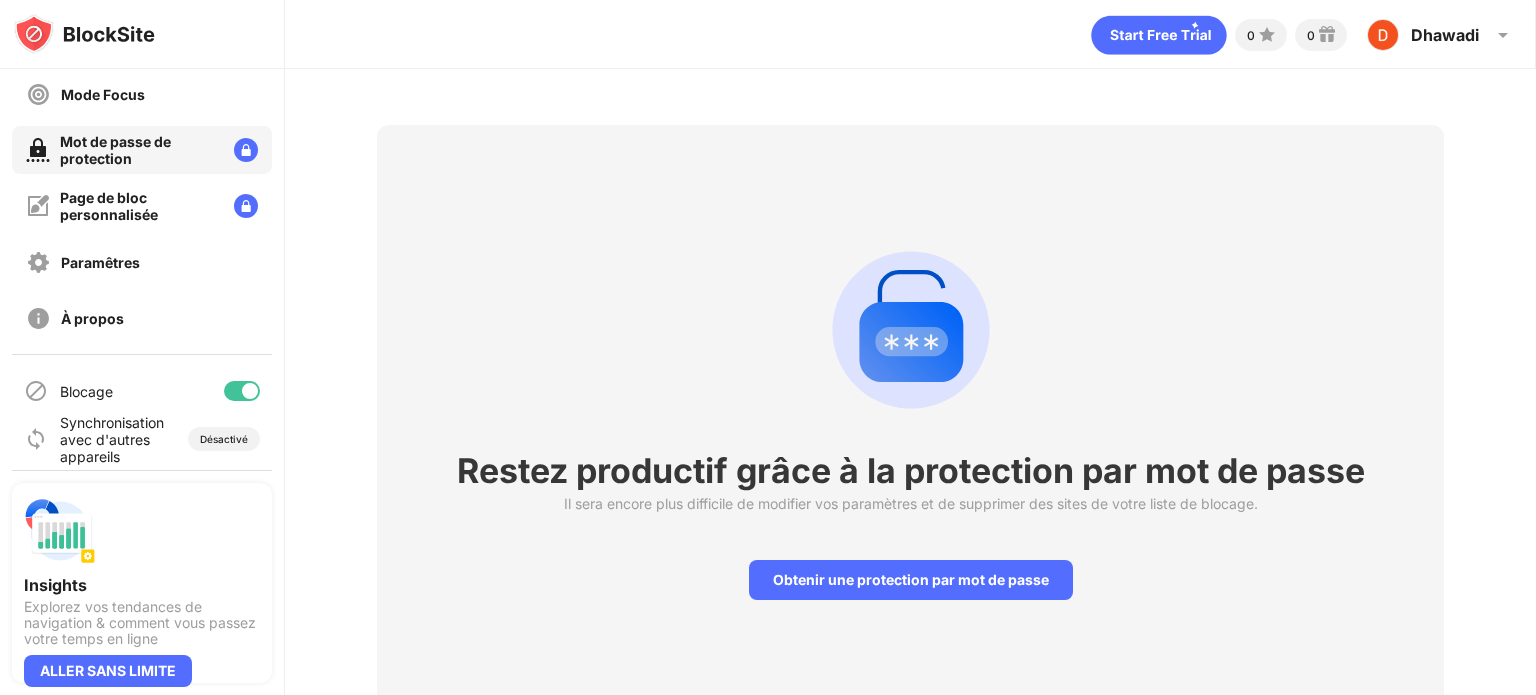 scroll, scrollTop: 127, scrollLeft: 0, axis: vertical 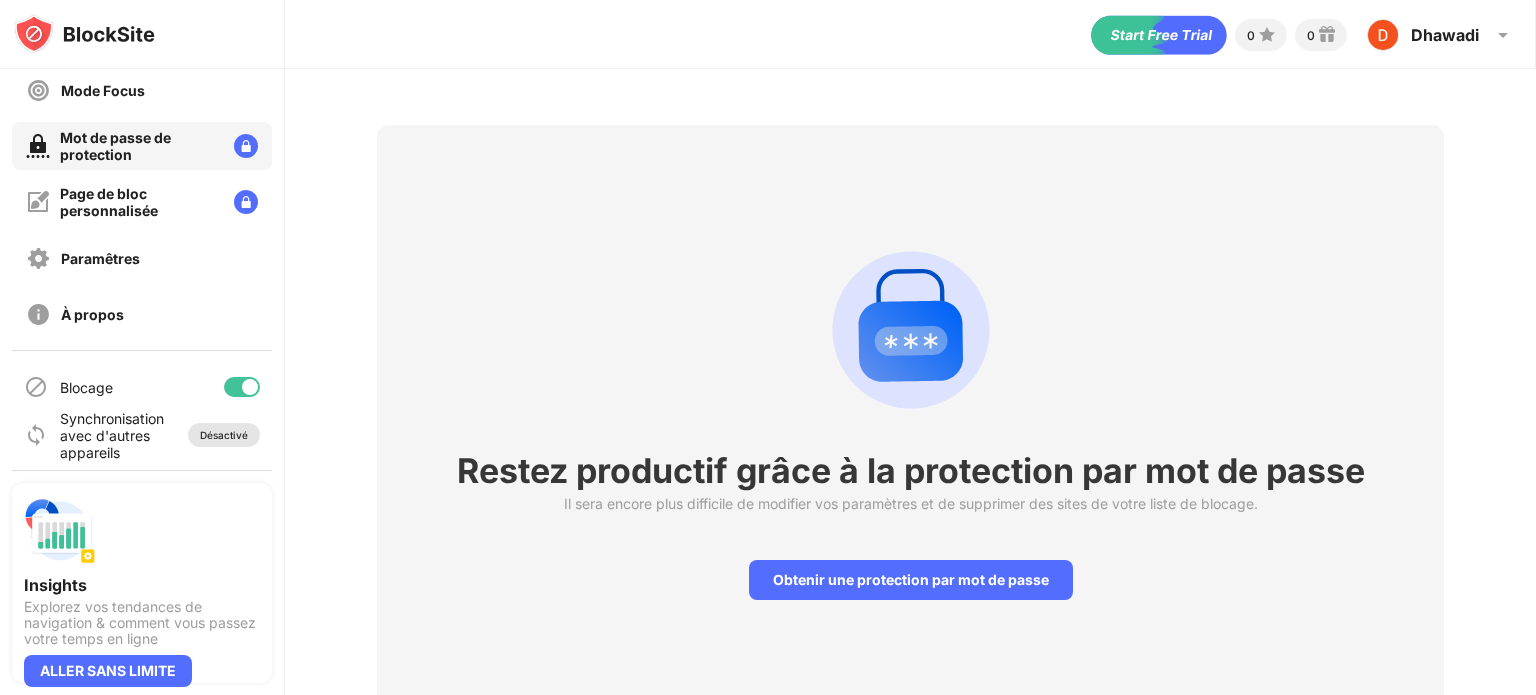 click on "Désactivé" at bounding box center (224, 435) 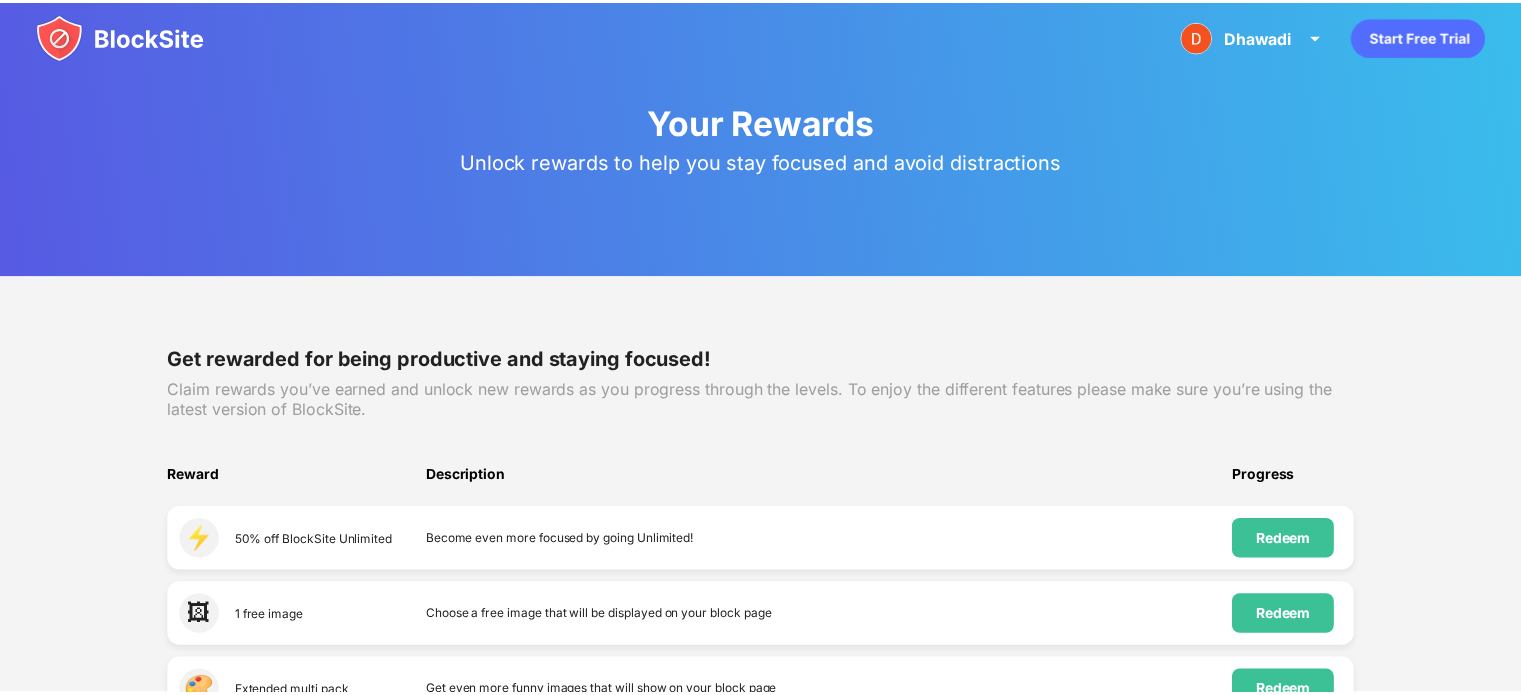 scroll, scrollTop: 0, scrollLeft: 0, axis: both 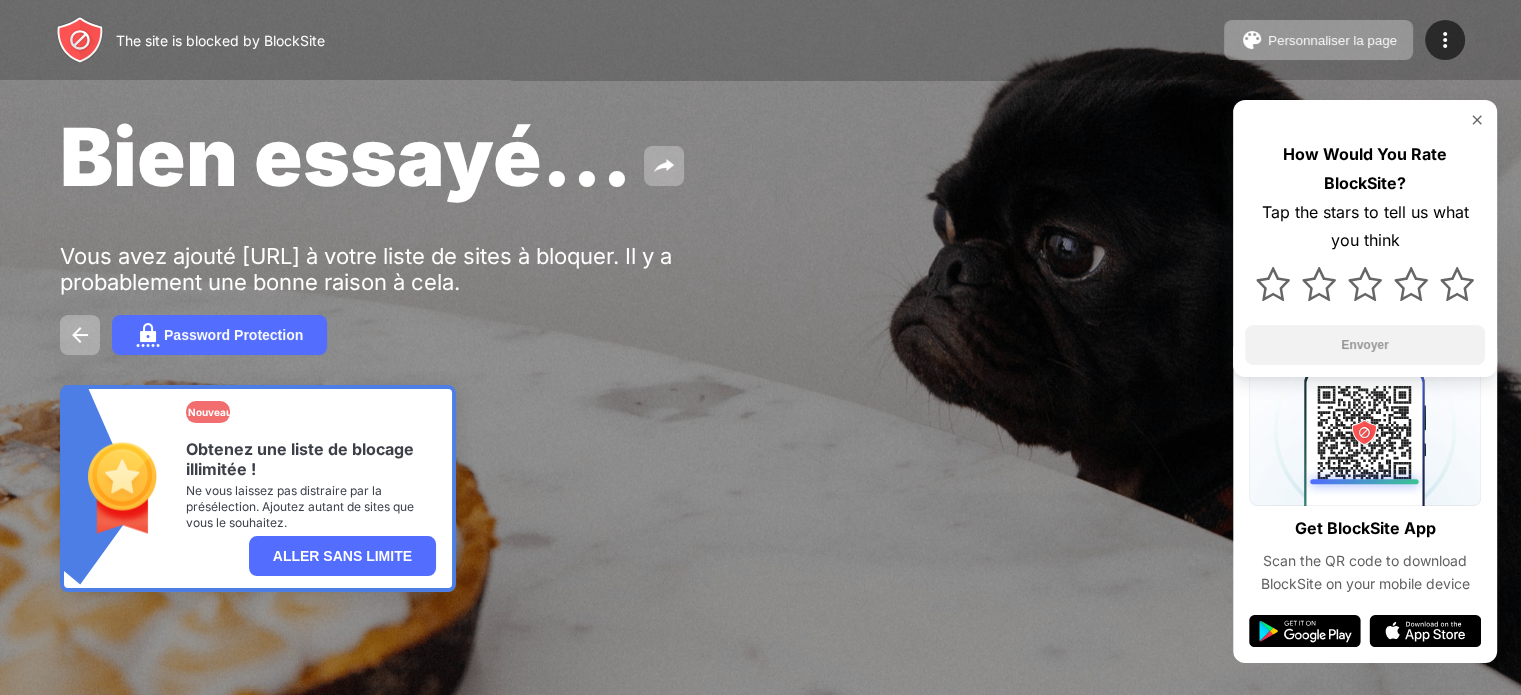 drag, startPoint x: 1062, startPoint y: 283, endPoint x: 1009, endPoint y: 347, distance: 83.09633 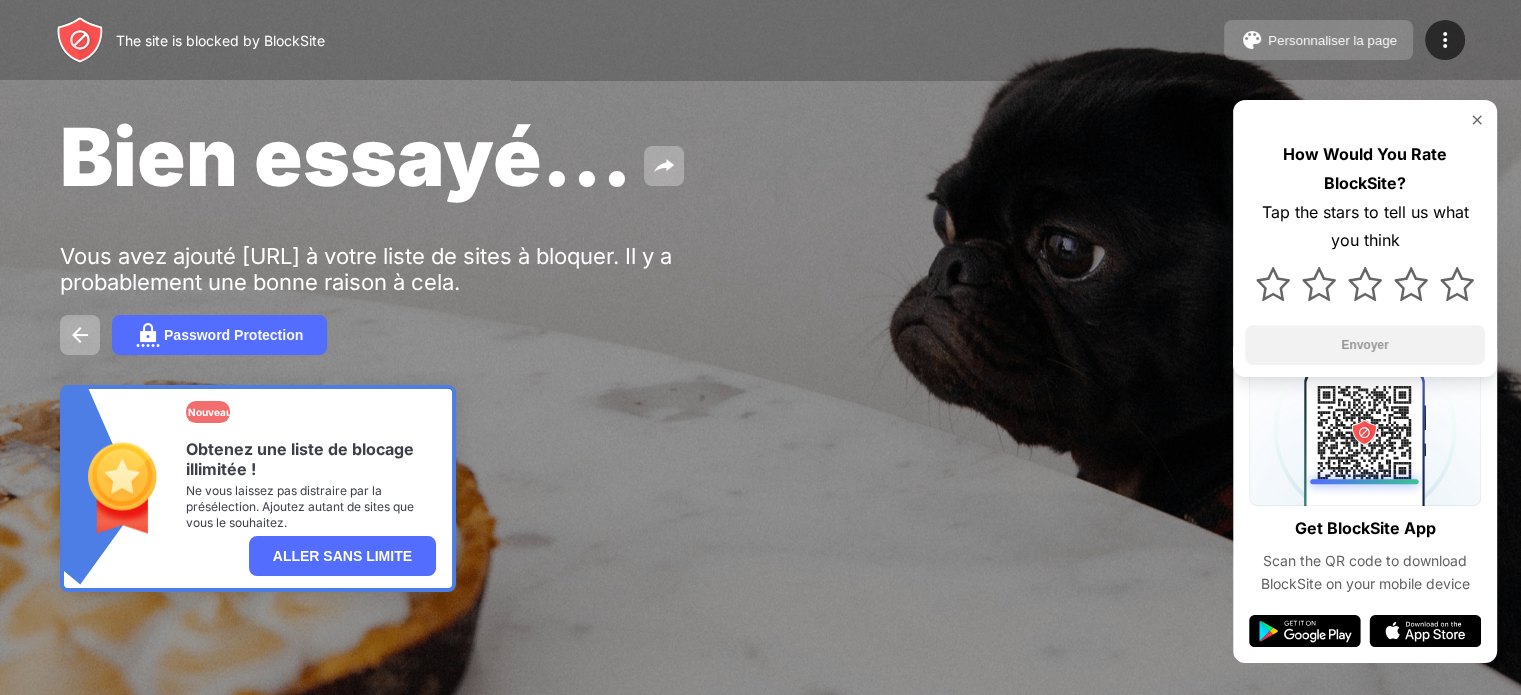 click on "Personnaliser la page" at bounding box center [1332, 40] 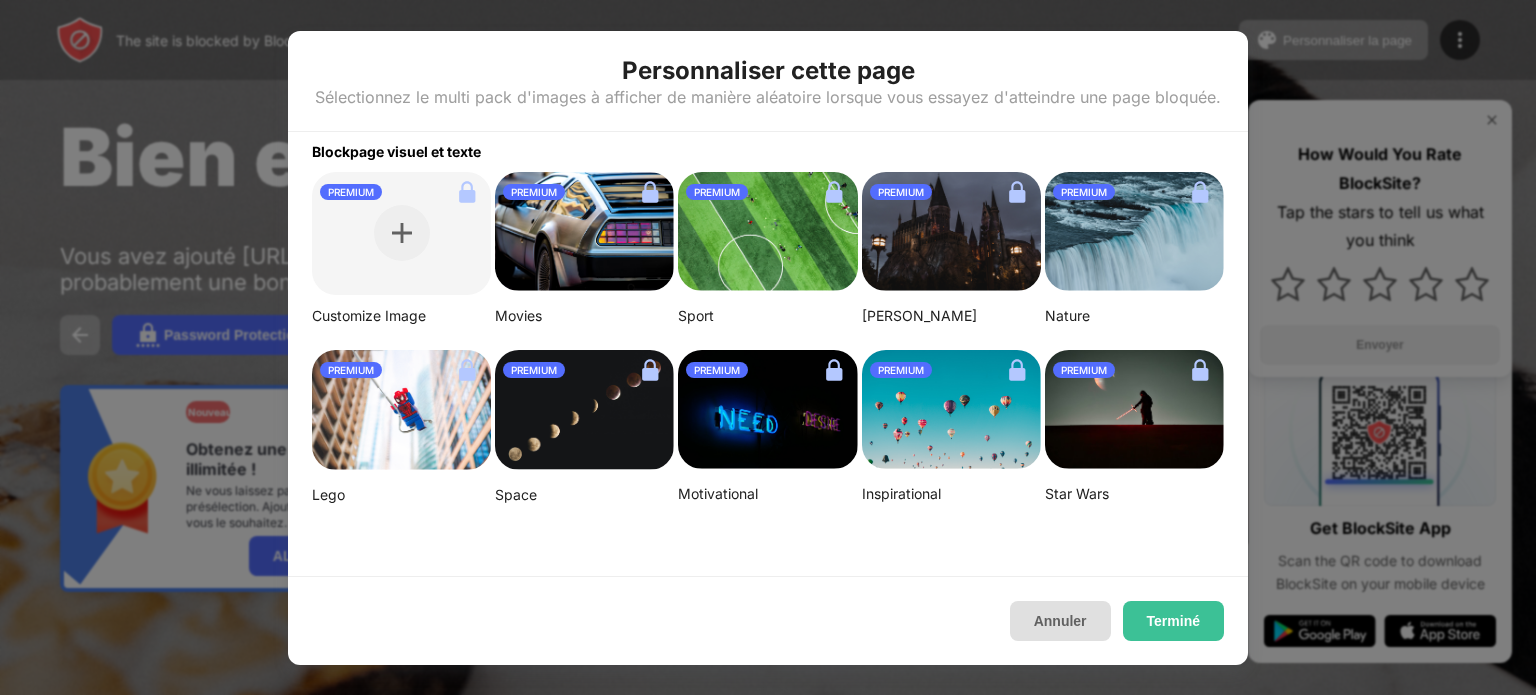 click on "Annuler" at bounding box center [1060, 621] 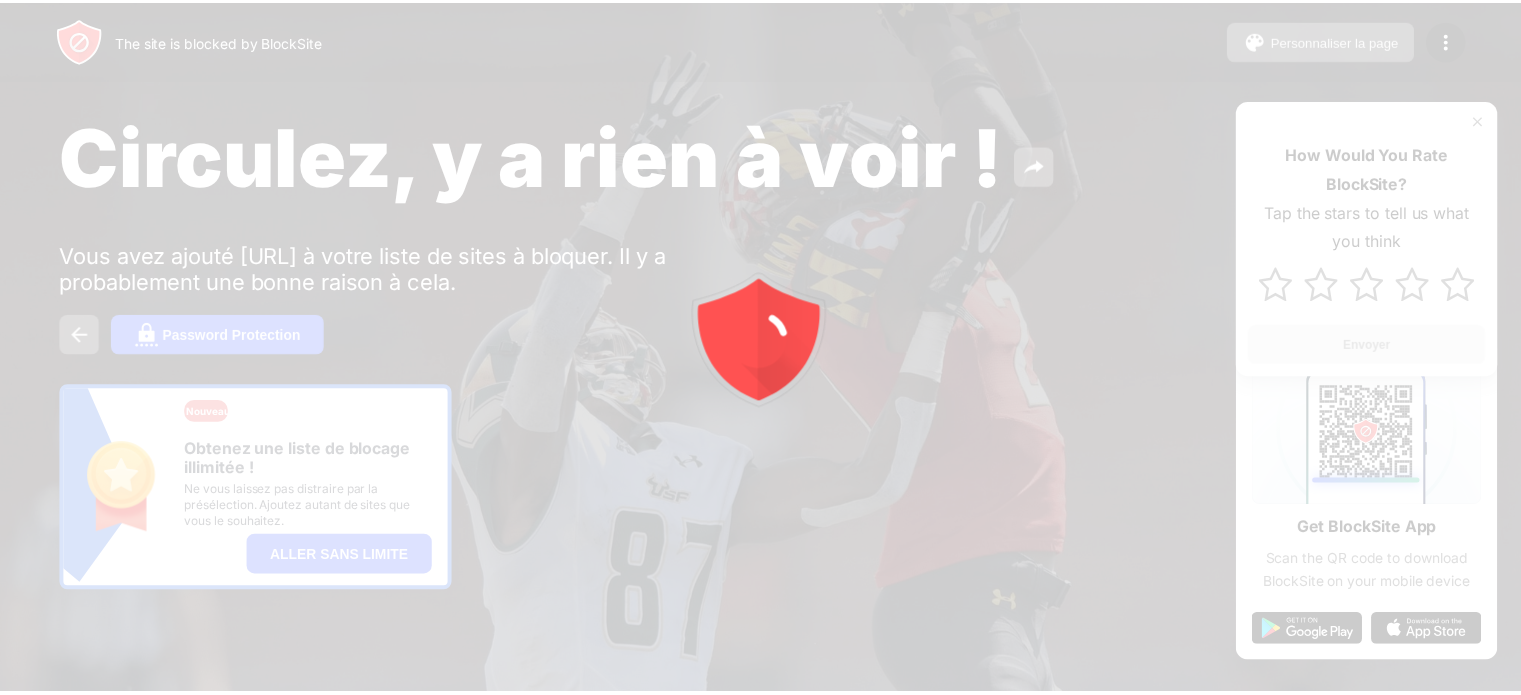 scroll, scrollTop: 0, scrollLeft: 0, axis: both 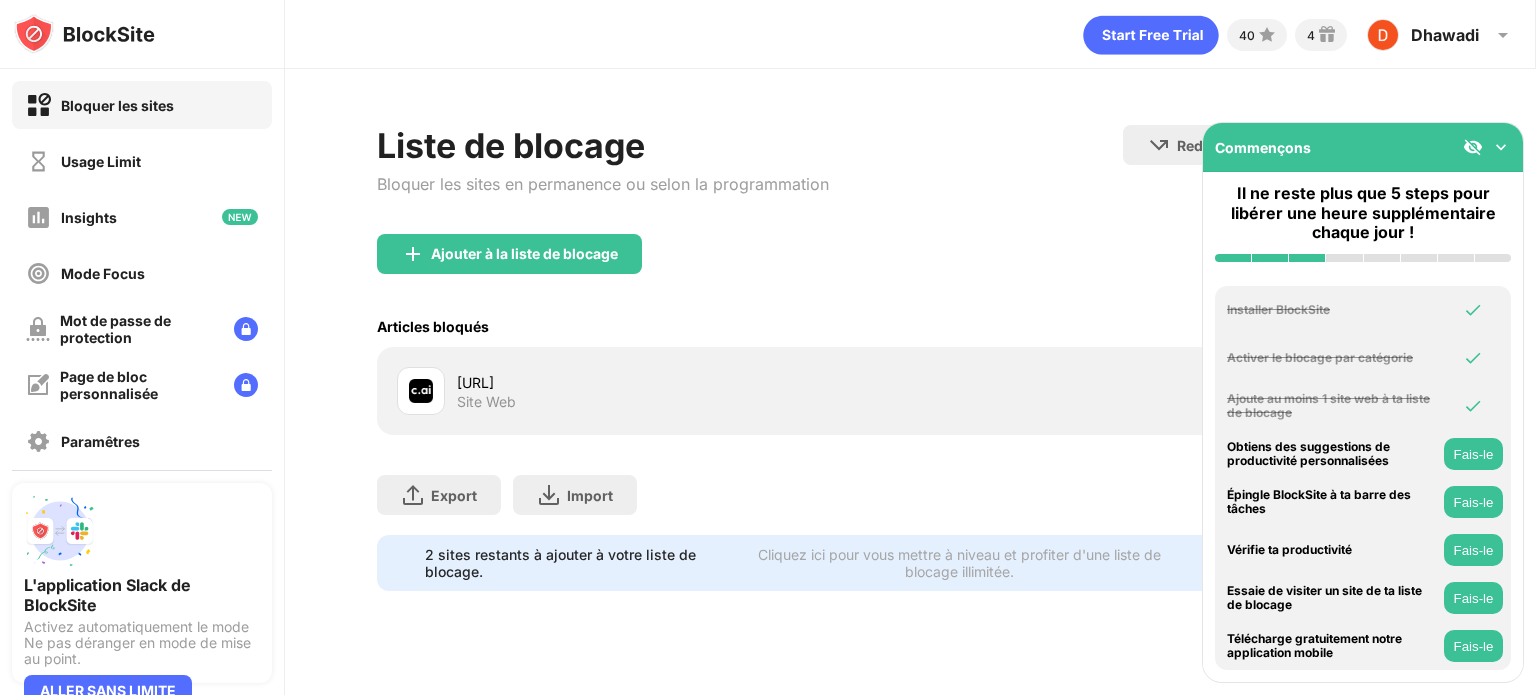 click on "character.ai Site Web" at bounding box center [910, 391] 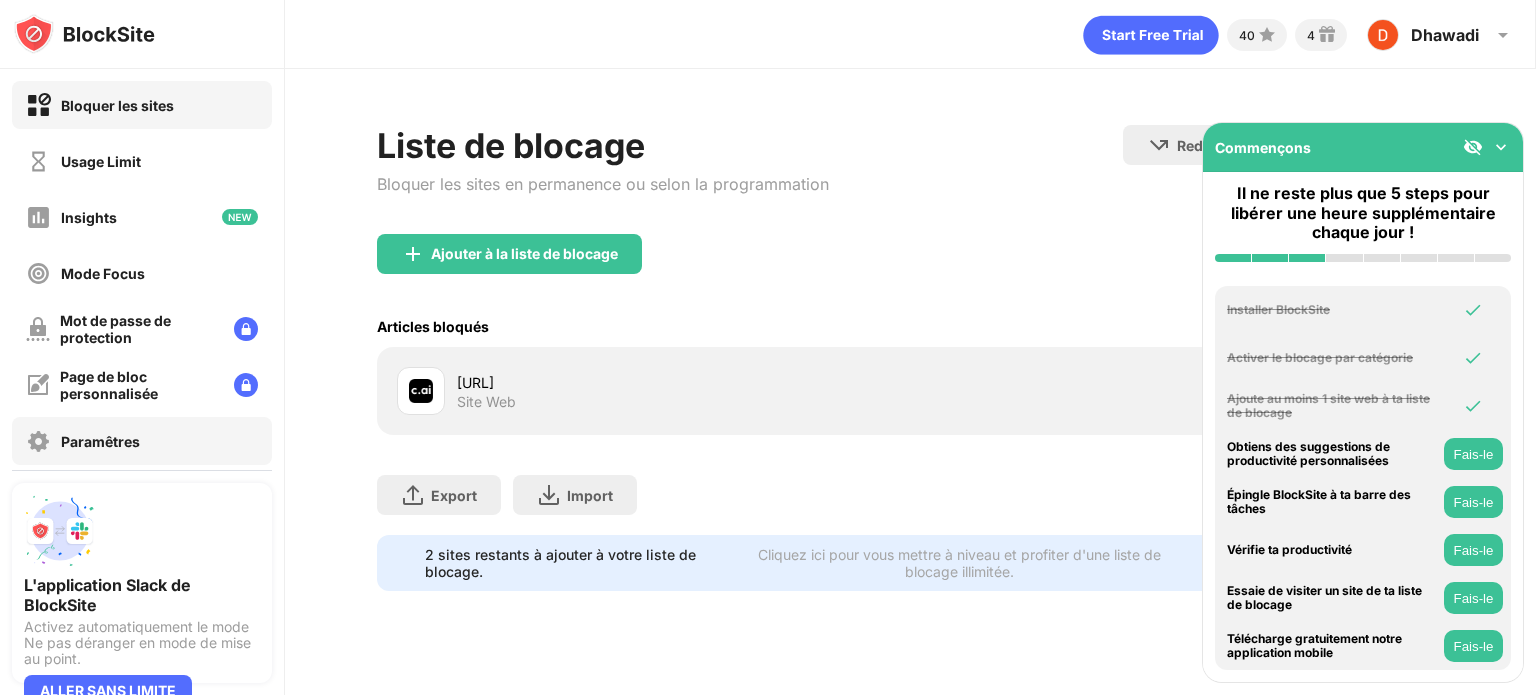 click on "Paramêtres" at bounding box center [142, 441] 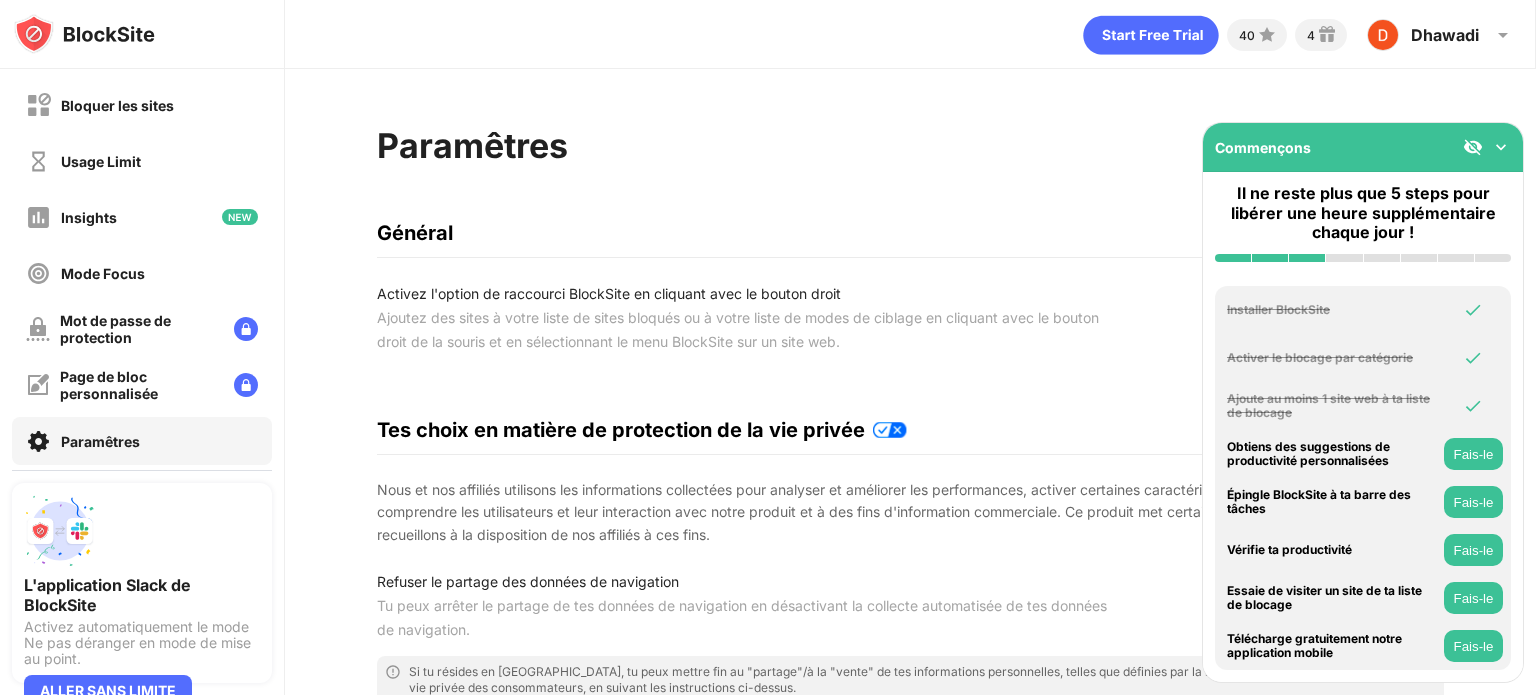 click on "Paramêtres" at bounding box center [142, 441] 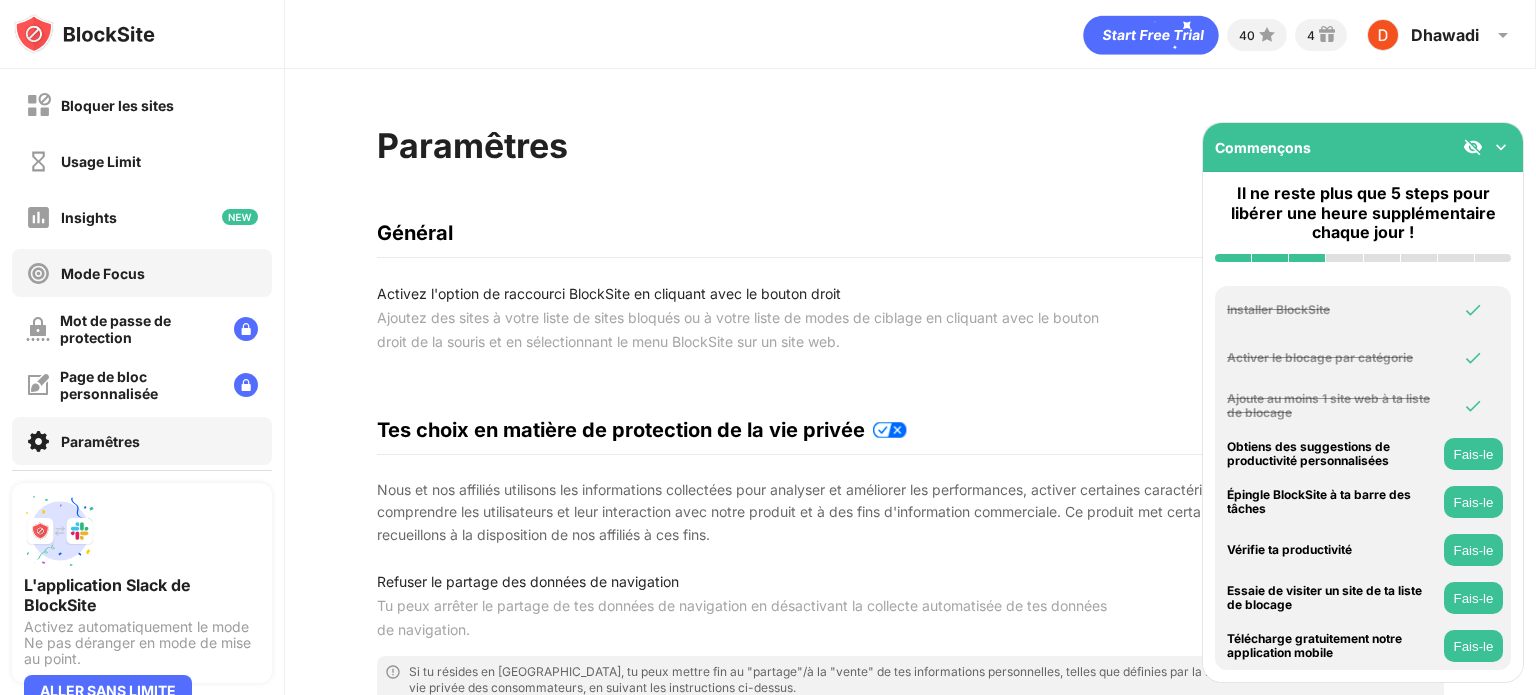 click on "Mode Focus" at bounding box center [142, 273] 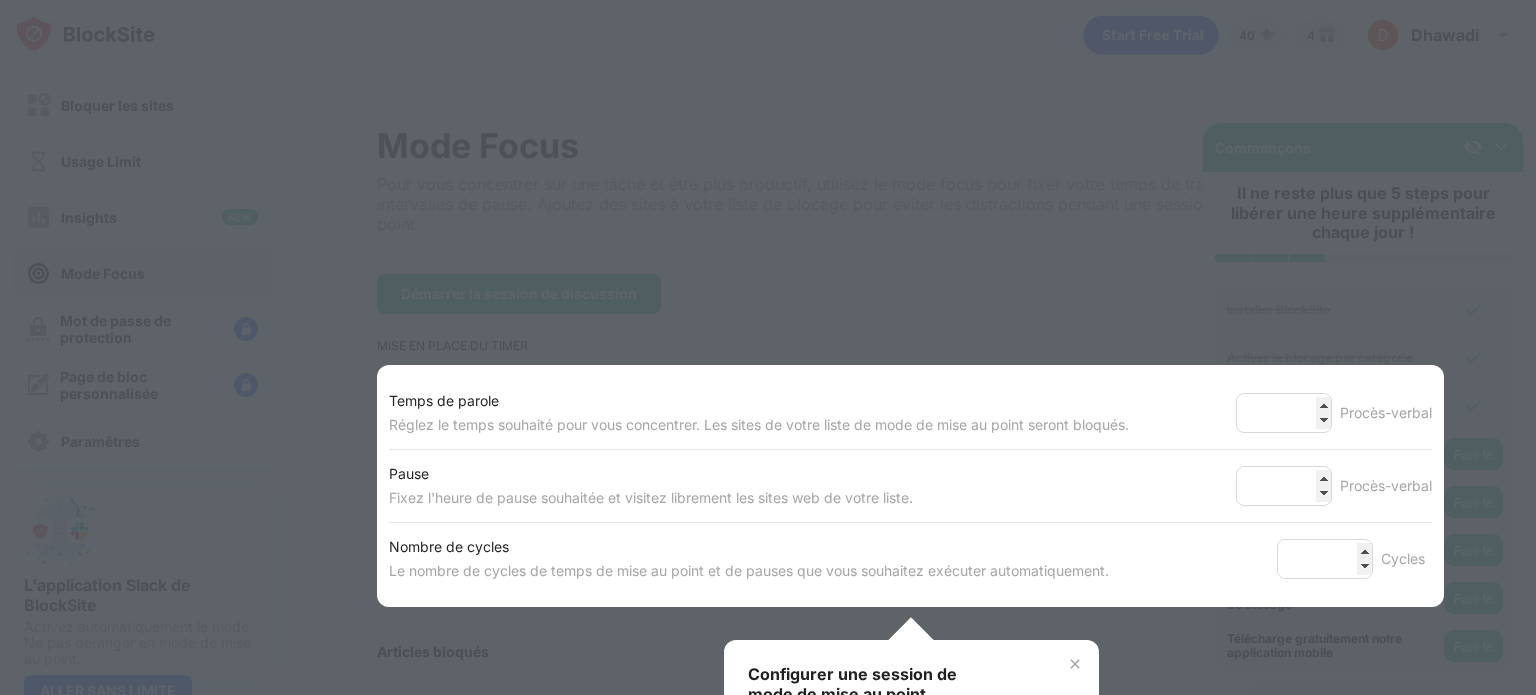 click at bounding box center (768, 347) 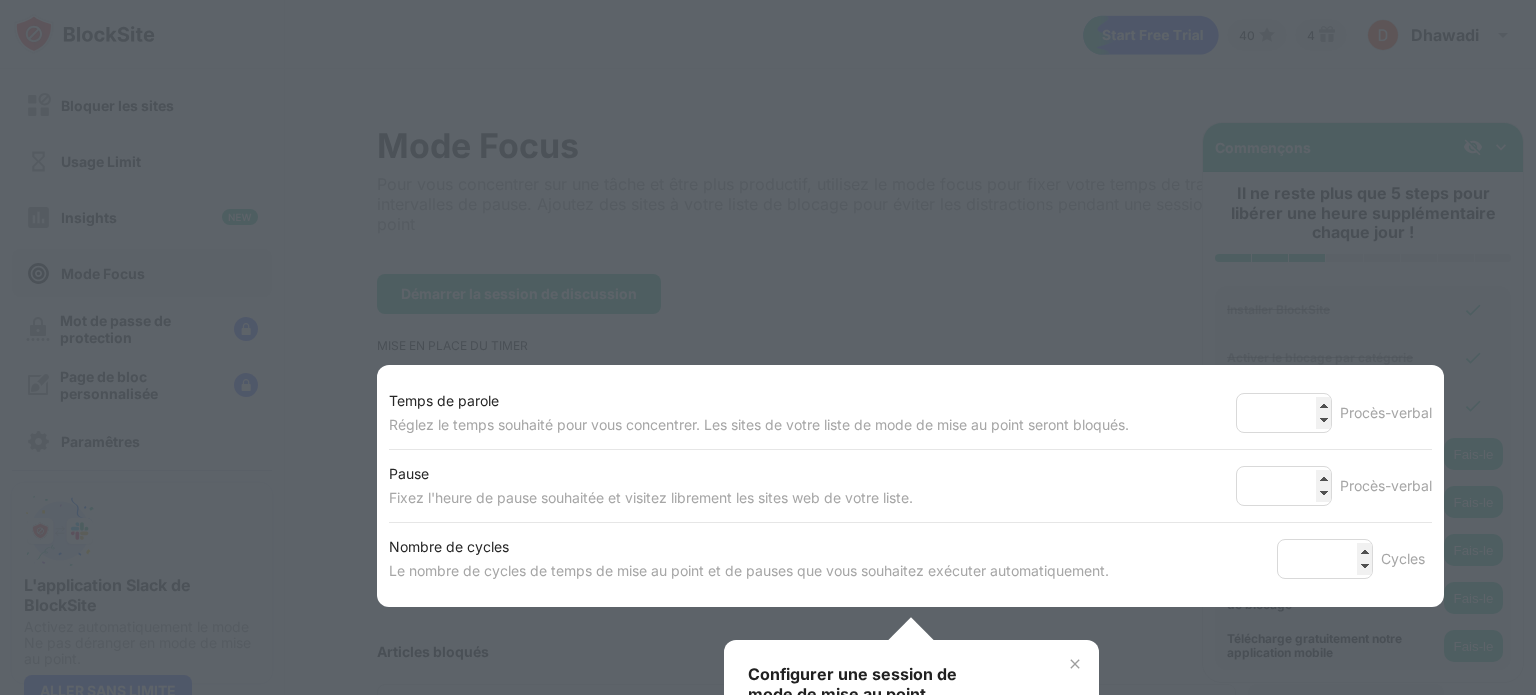 click at bounding box center [768, 347] 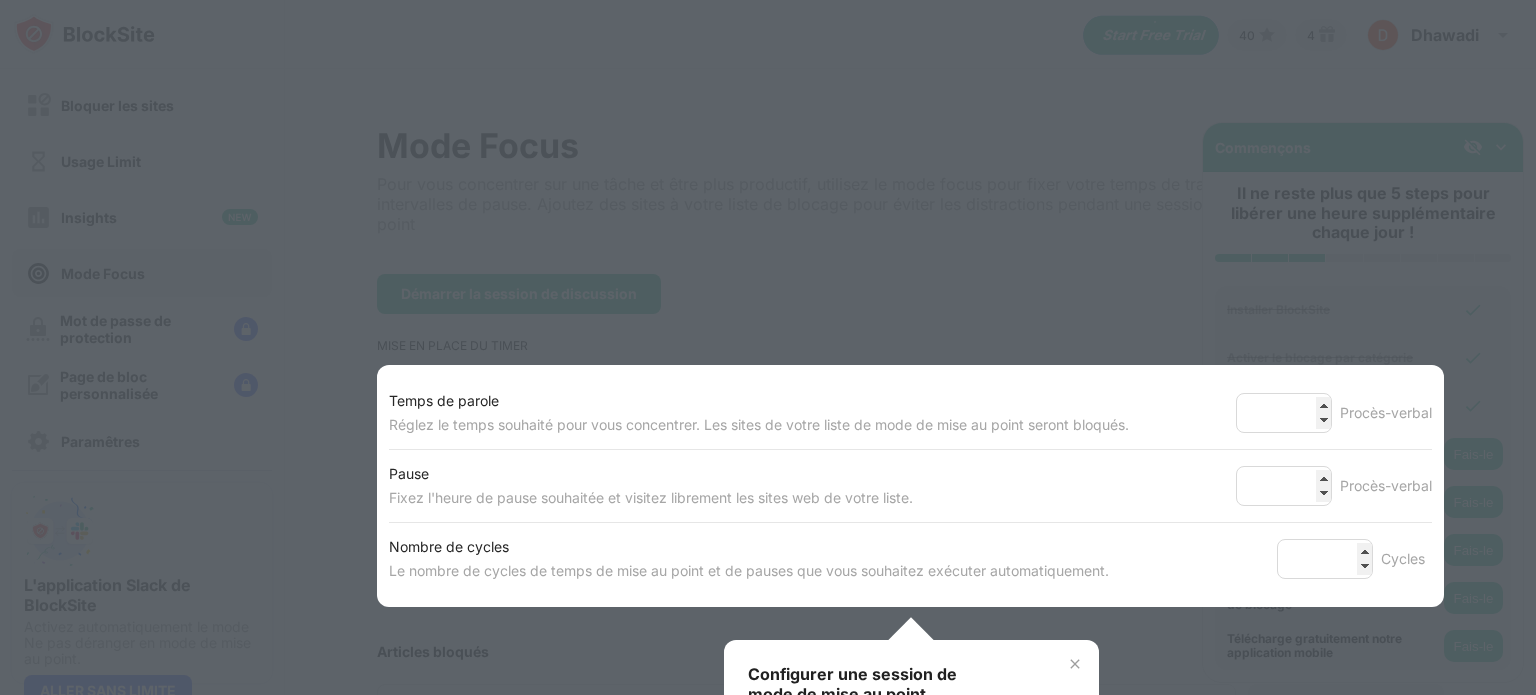 click at bounding box center [768, 347] 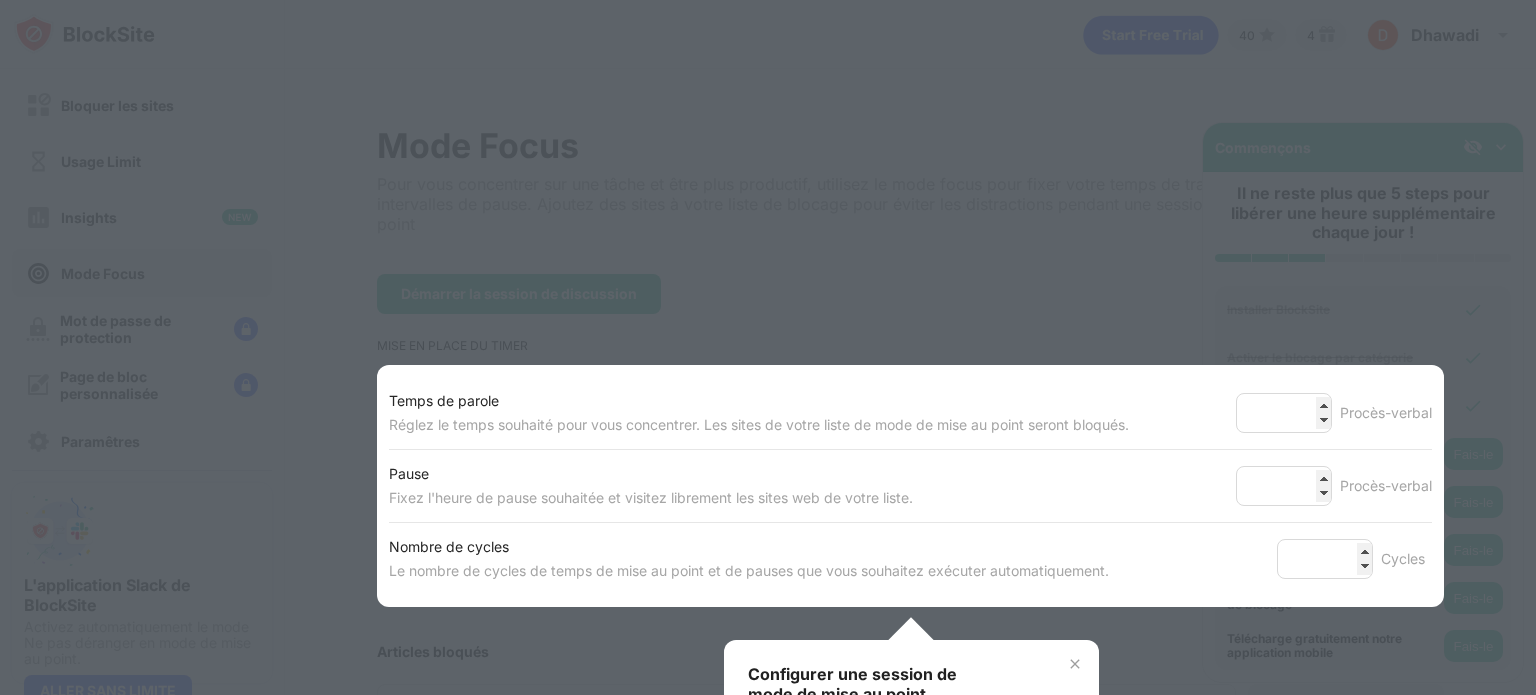 click at bounding box center [1075, 664] 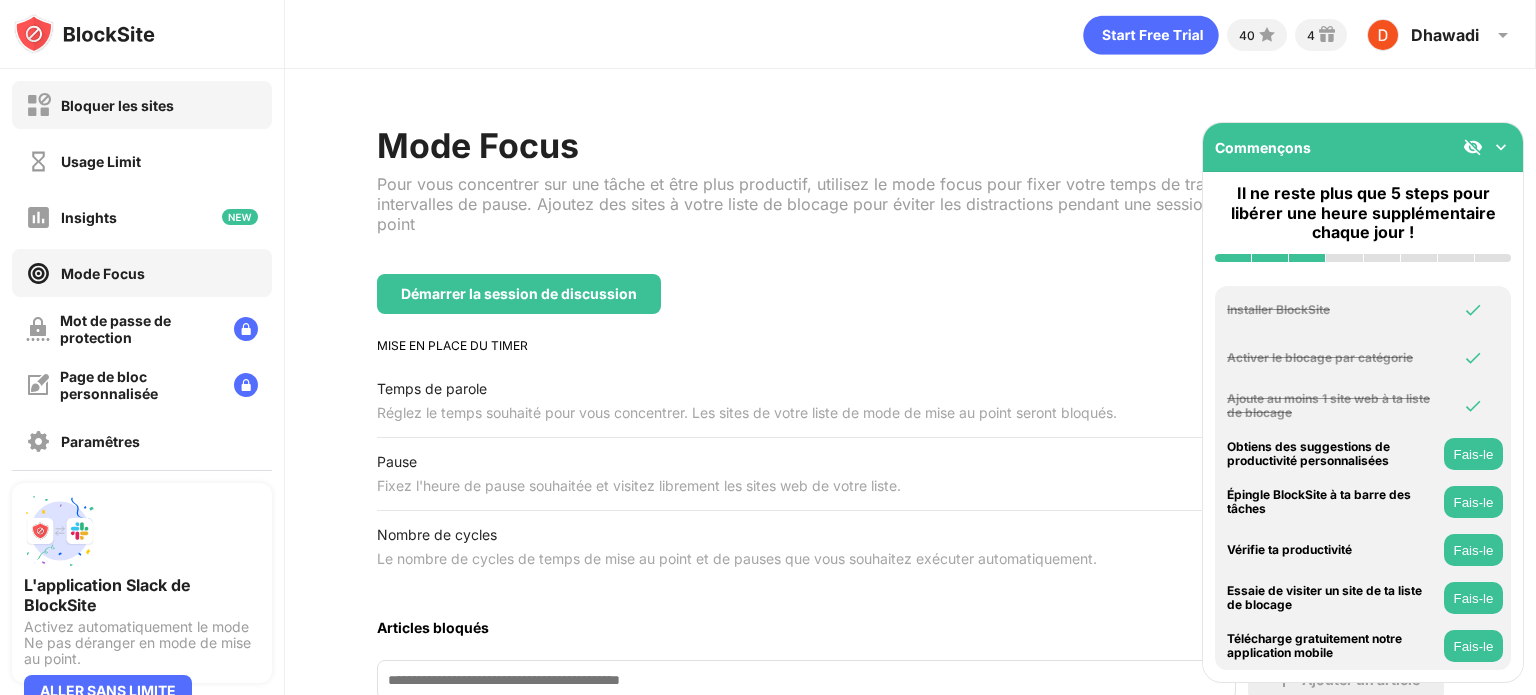 click on "Bloquer les sites" at bounding box center [117, 105] 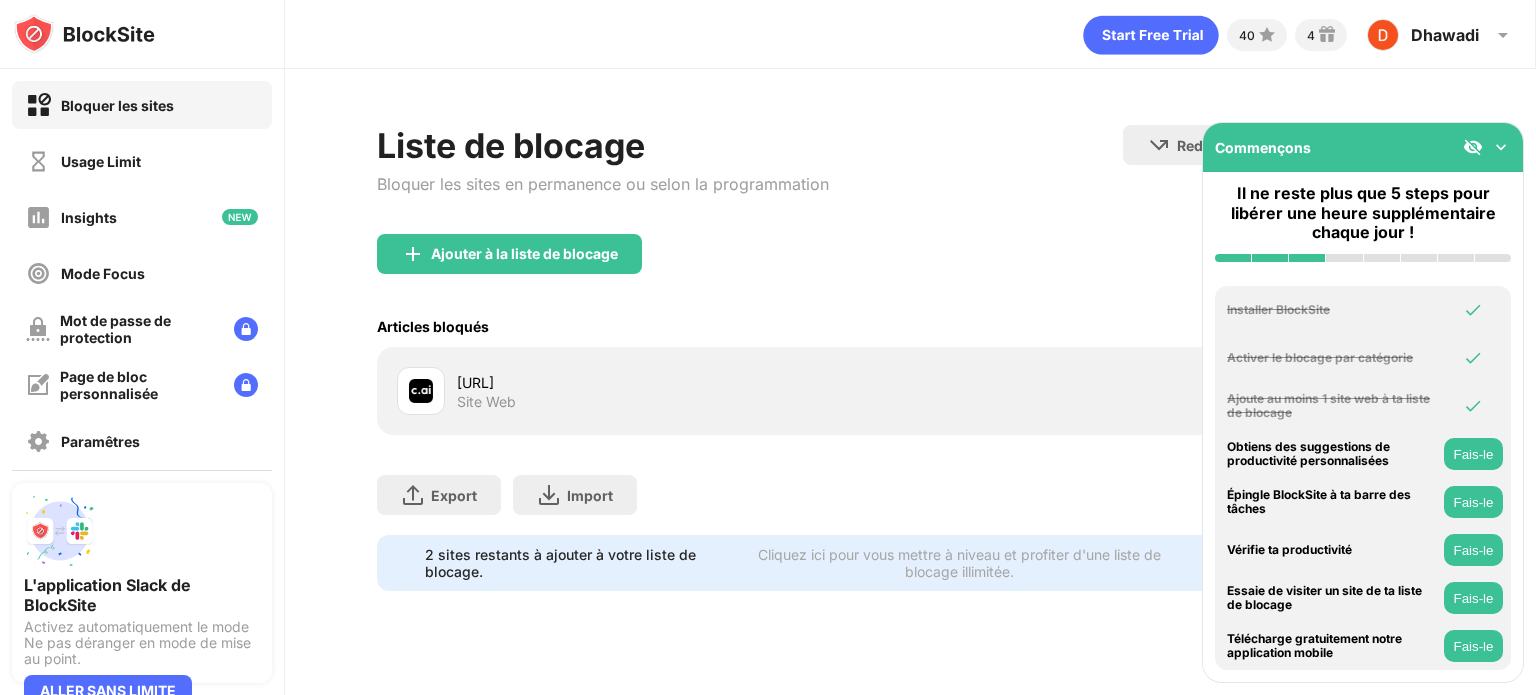 click on "character.ai Site Web" at bounding box center (910, 391) 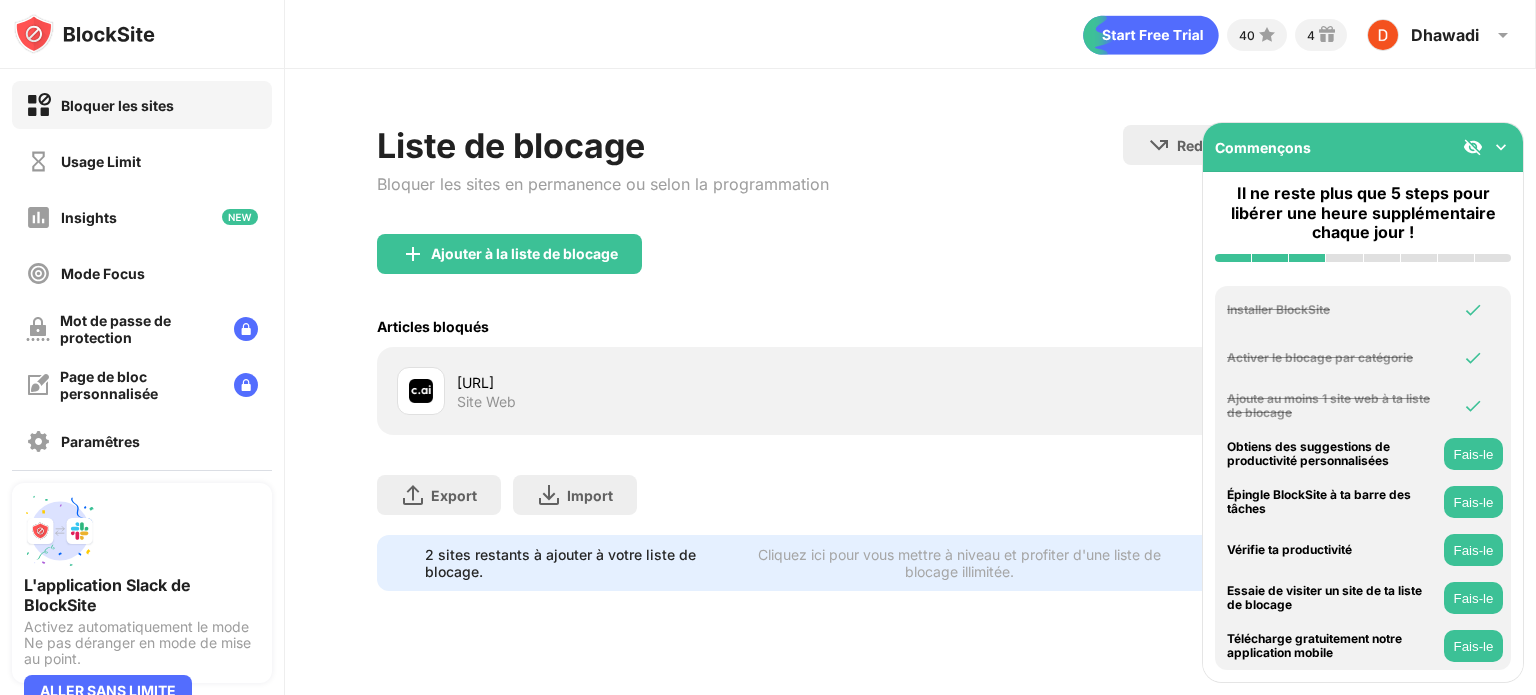 click on "character.ai Site Web" at bounding box center [910, 391] 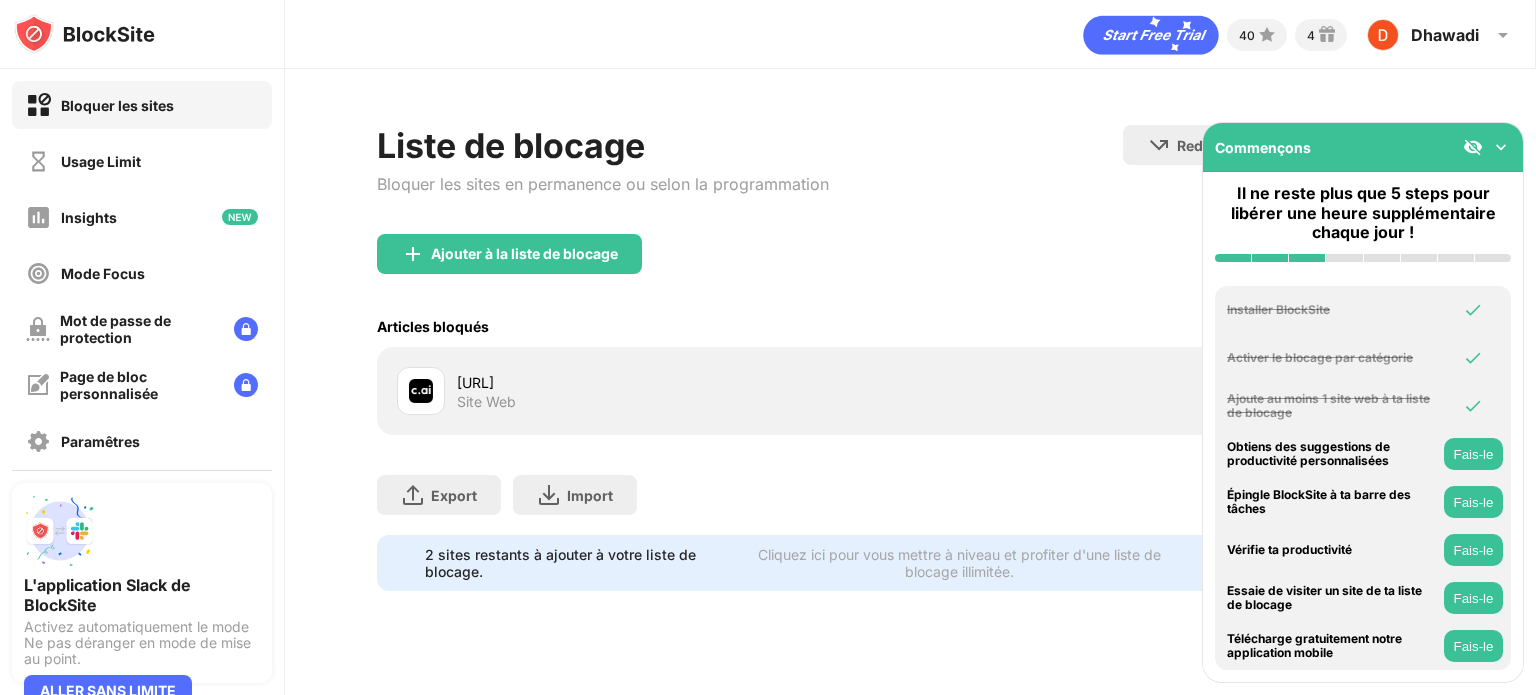 click on "character.ai Site Web" at bounding box center [910, 391] 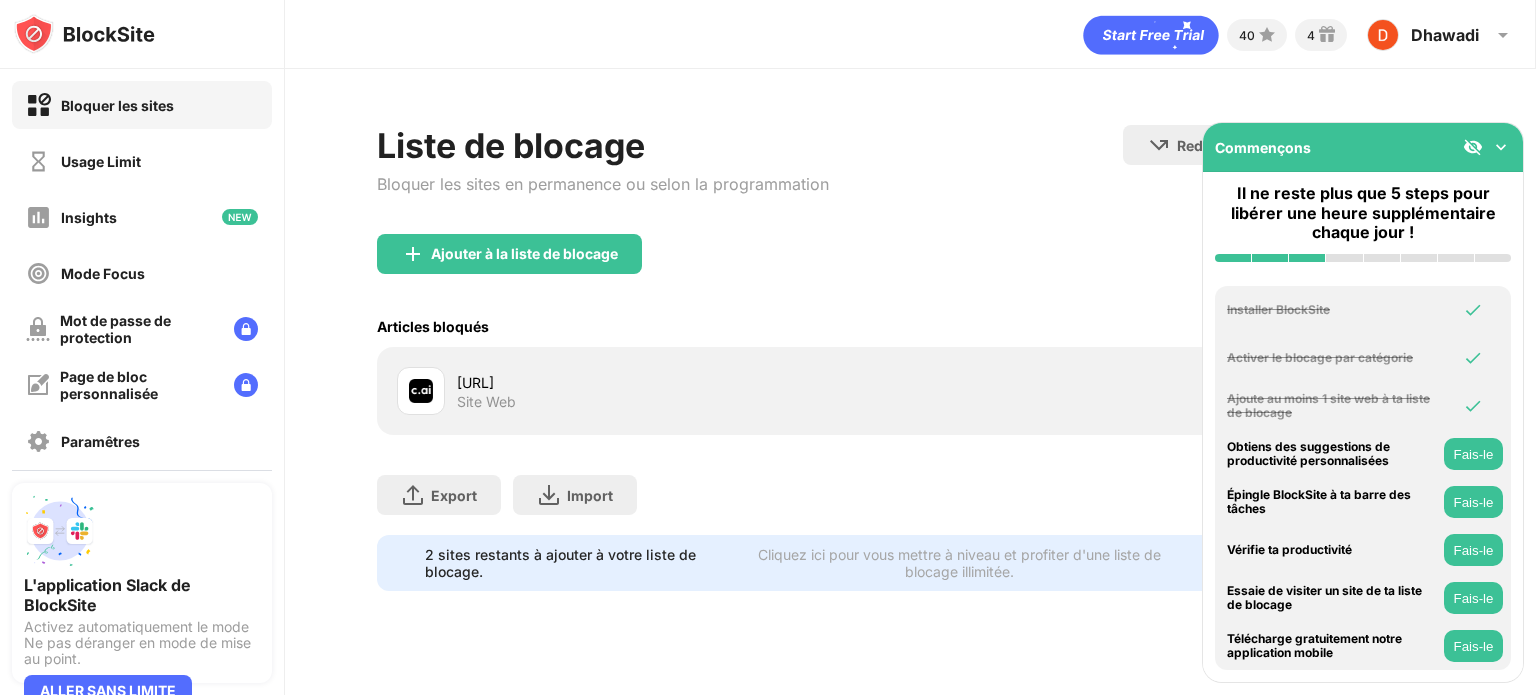 click on "character.ai Site Web" at bounding box center (910, 391) 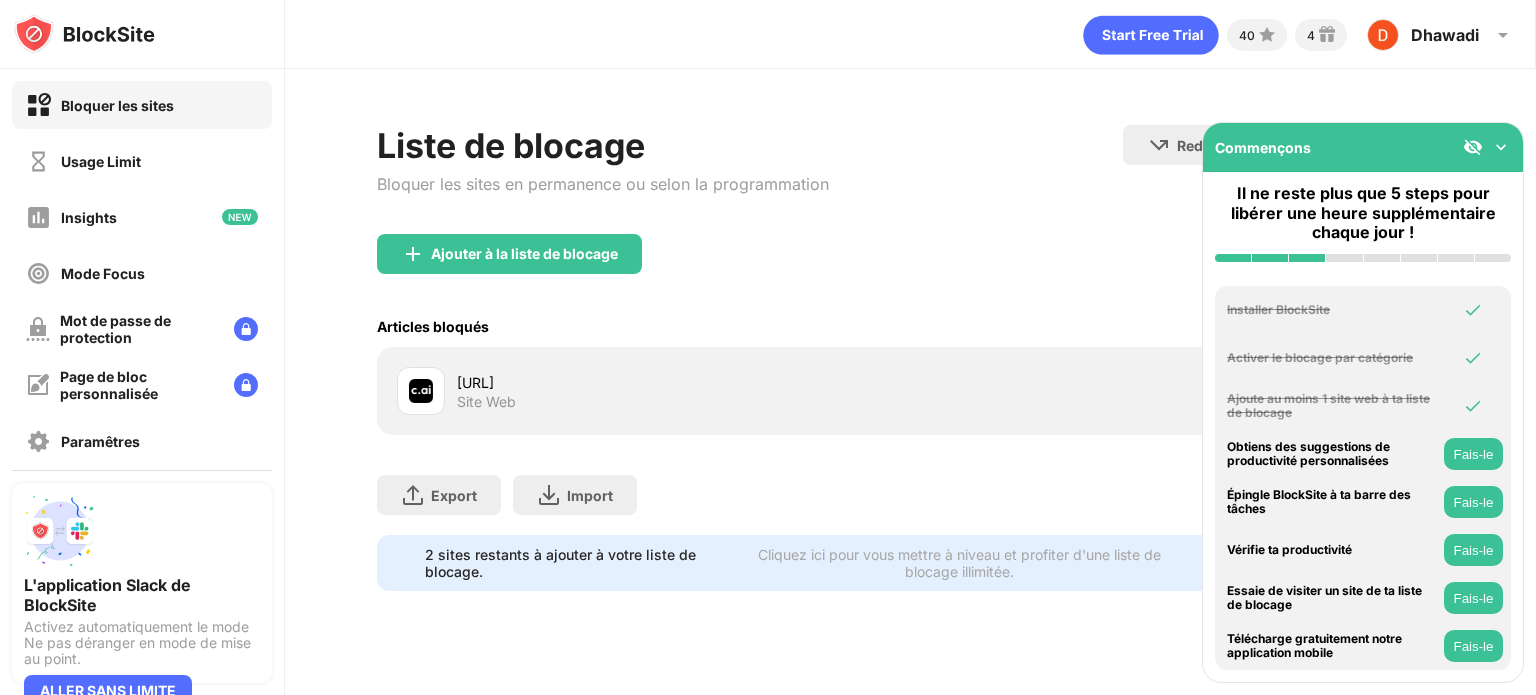 click at bounding box center (1501, 147) 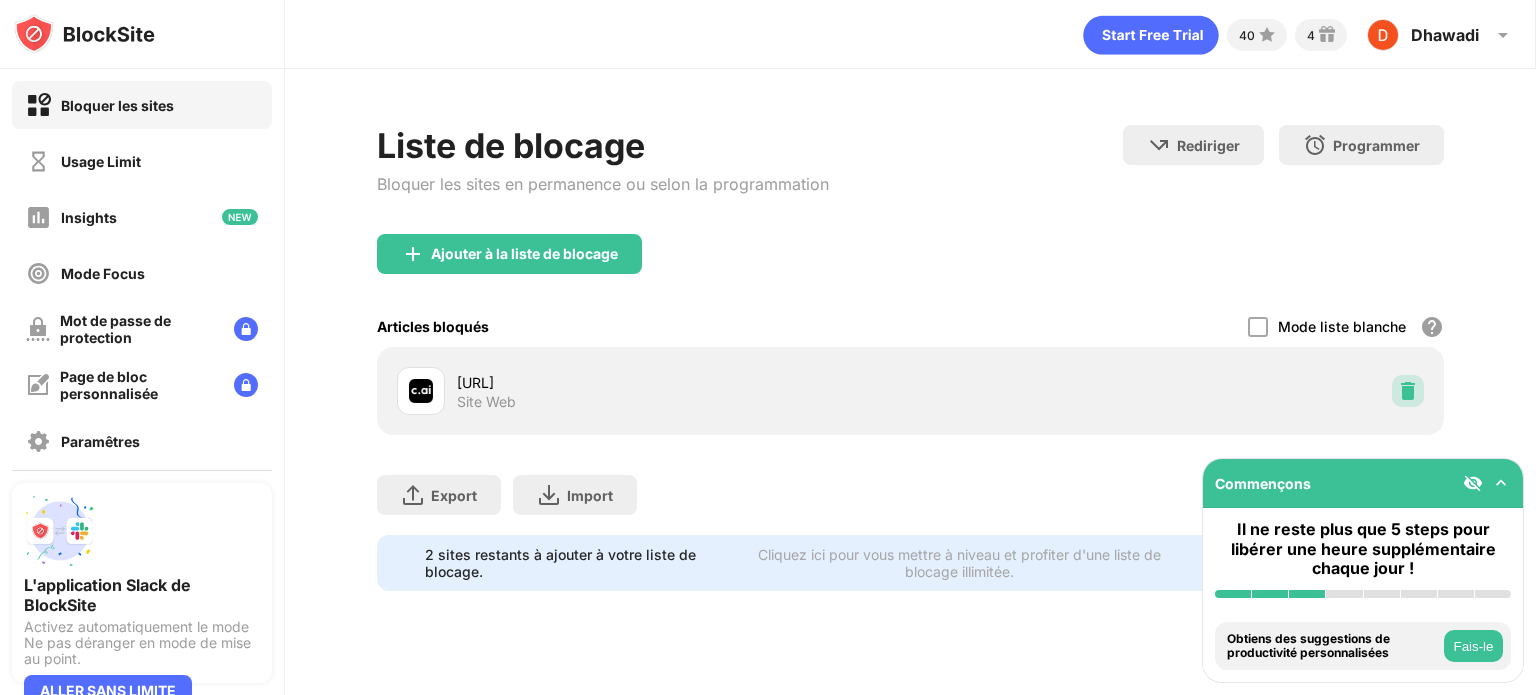 click at bounding box center [1408, 391] 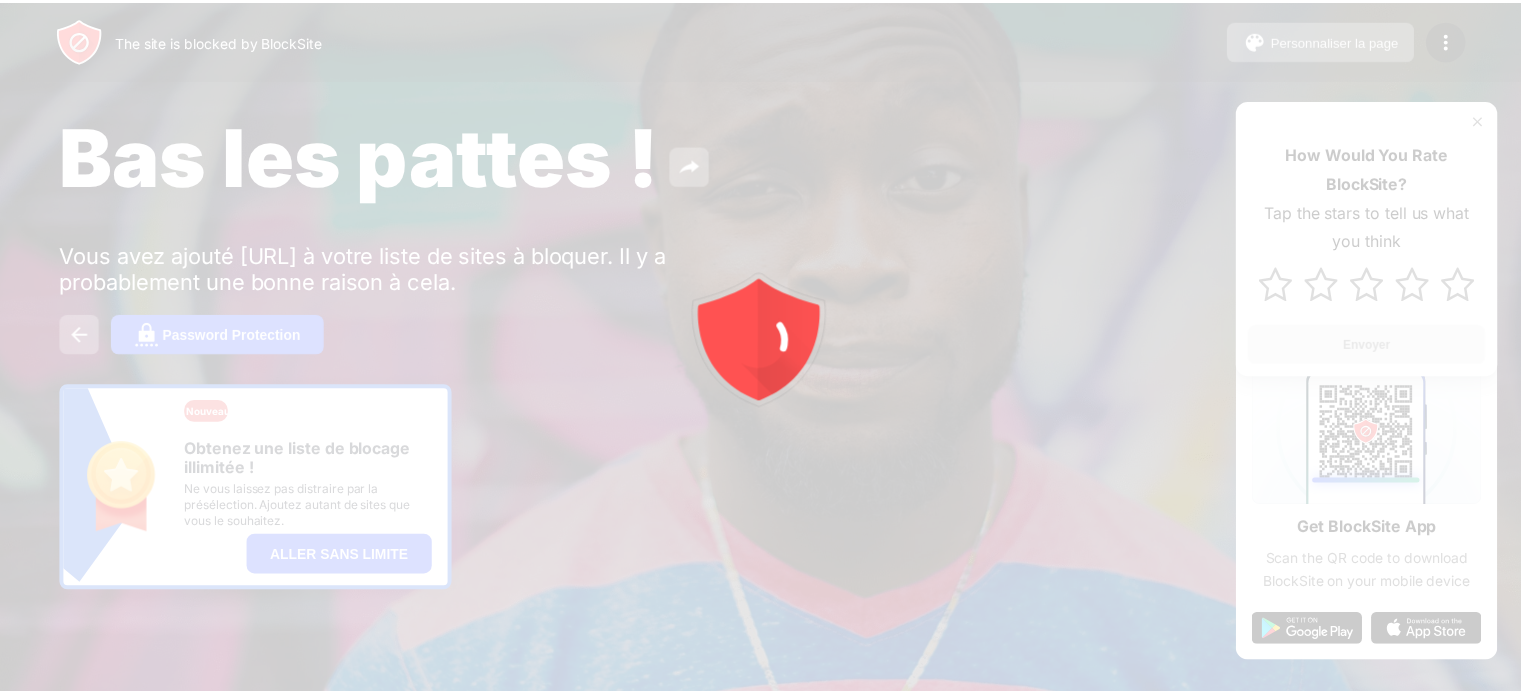 scroll, scrollTop: 0, scrollLeft: 0, axis: both 